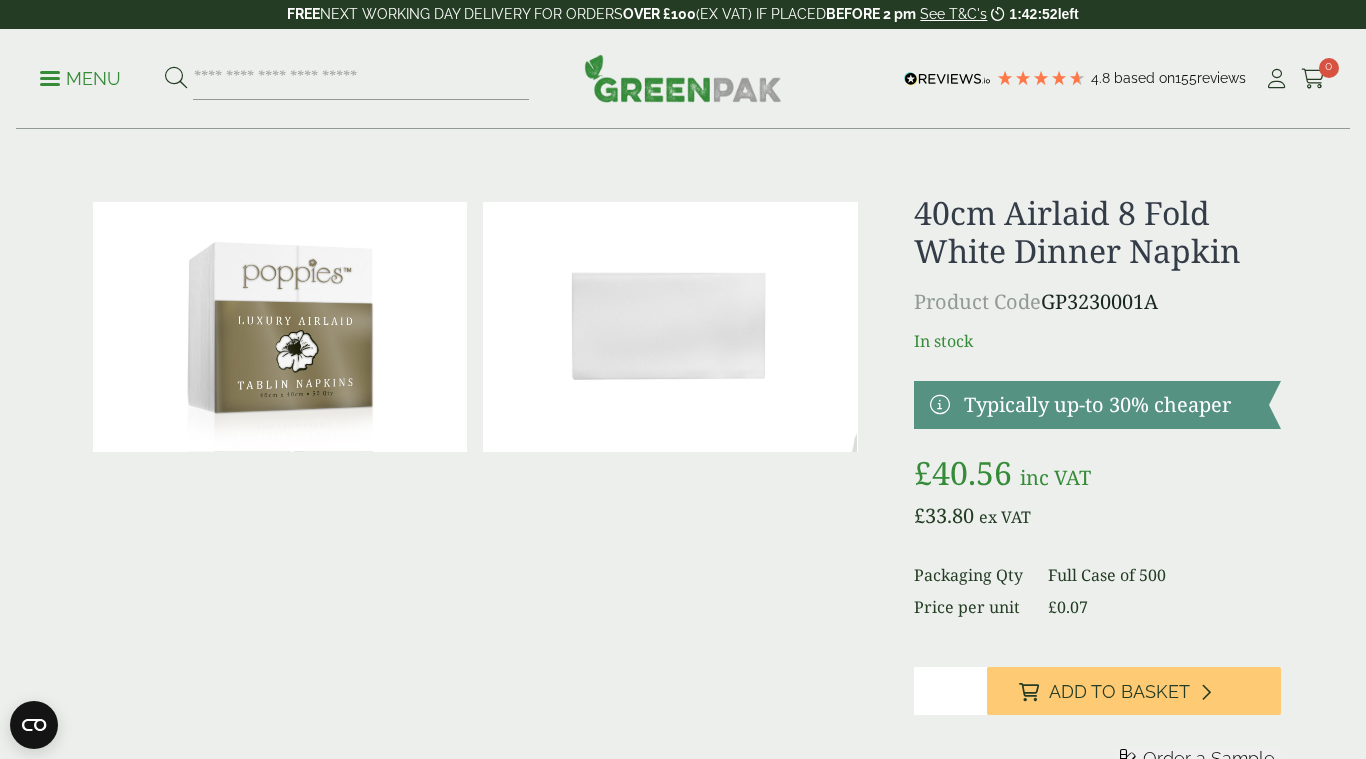 scroll, scrollTop: 22, scrollLeft: 0, axis: vertical 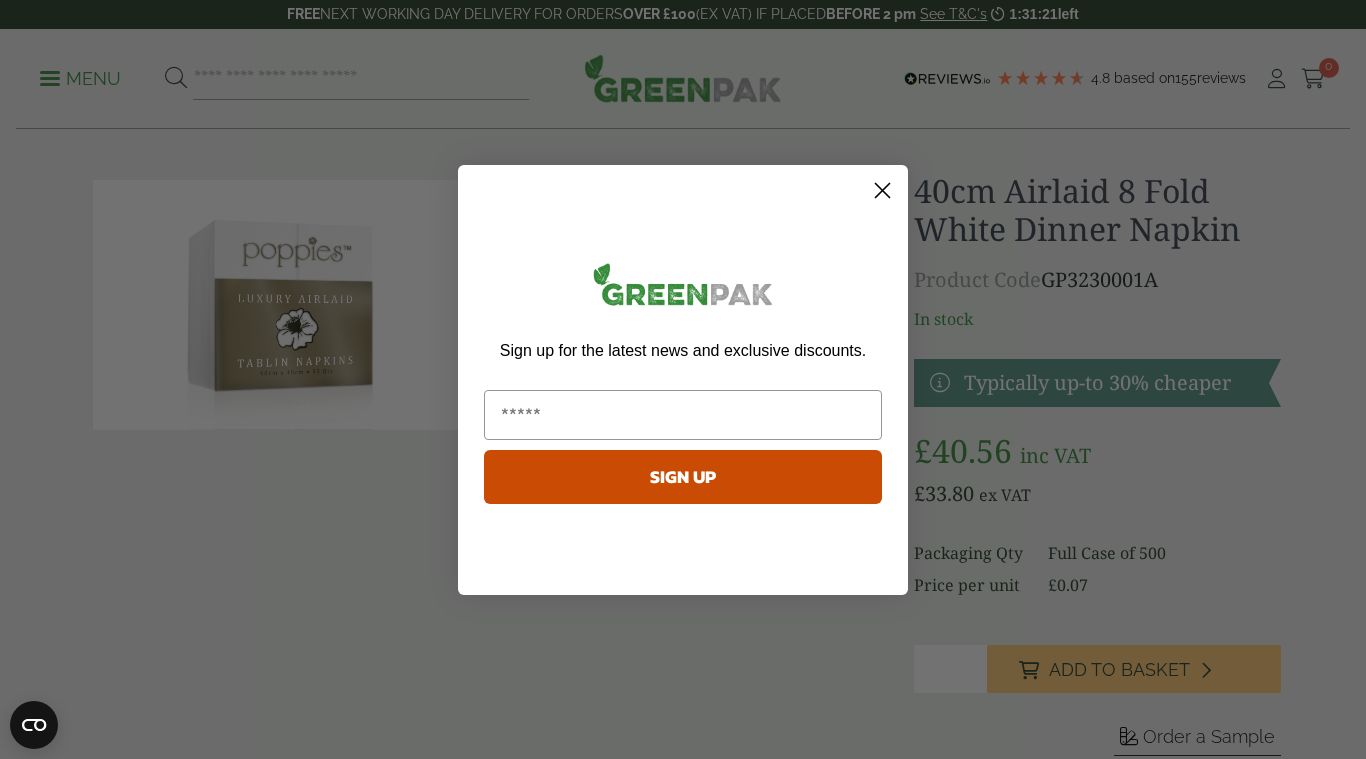 click on "Close dialog" 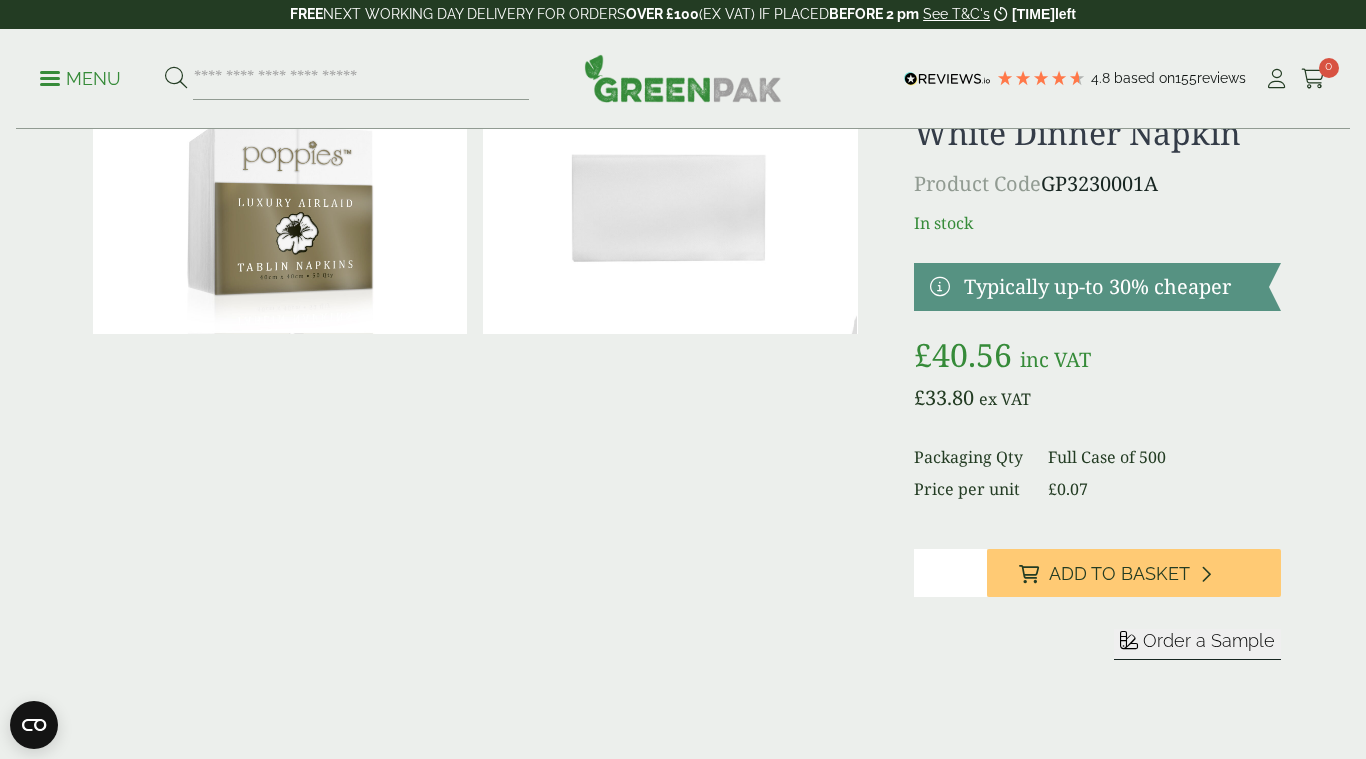 scroll, scrollTop: 119, scrollLeft: 0, axis: vertical 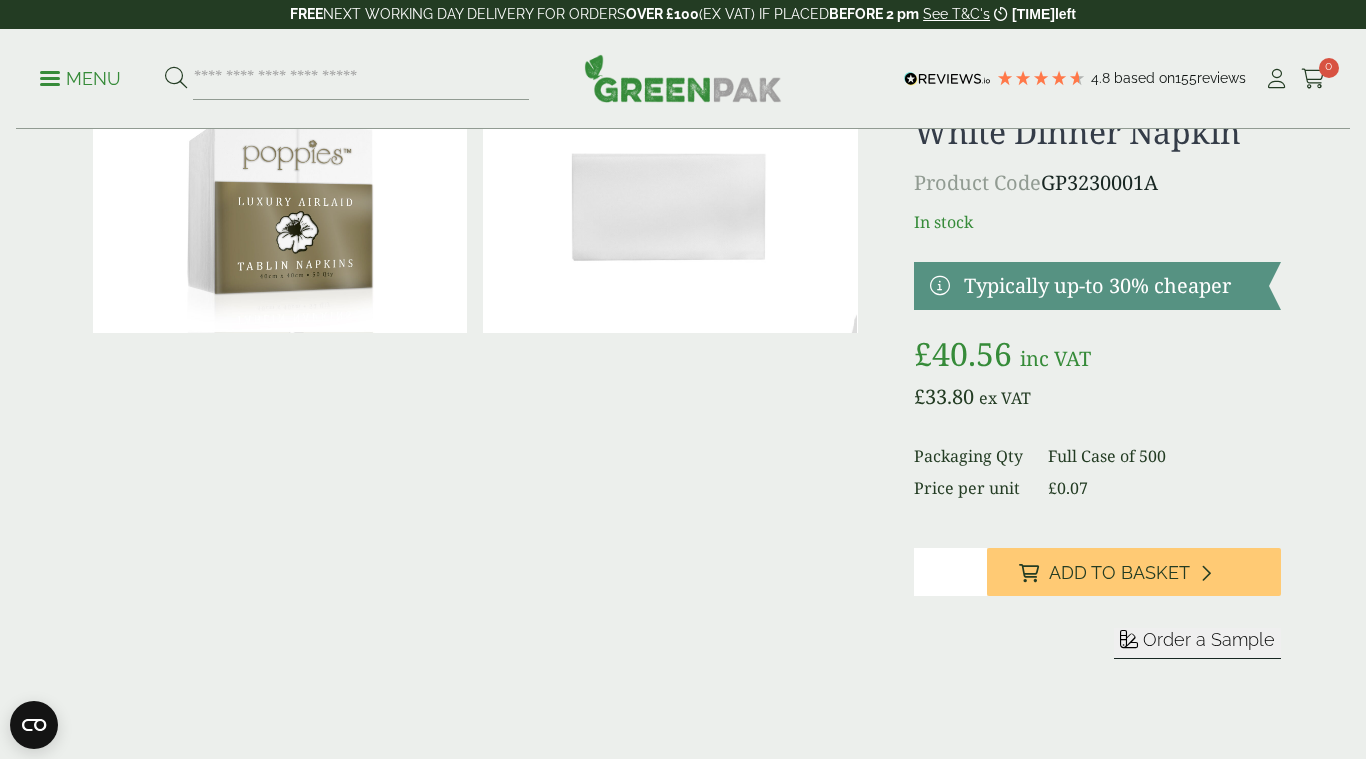 type on "*" 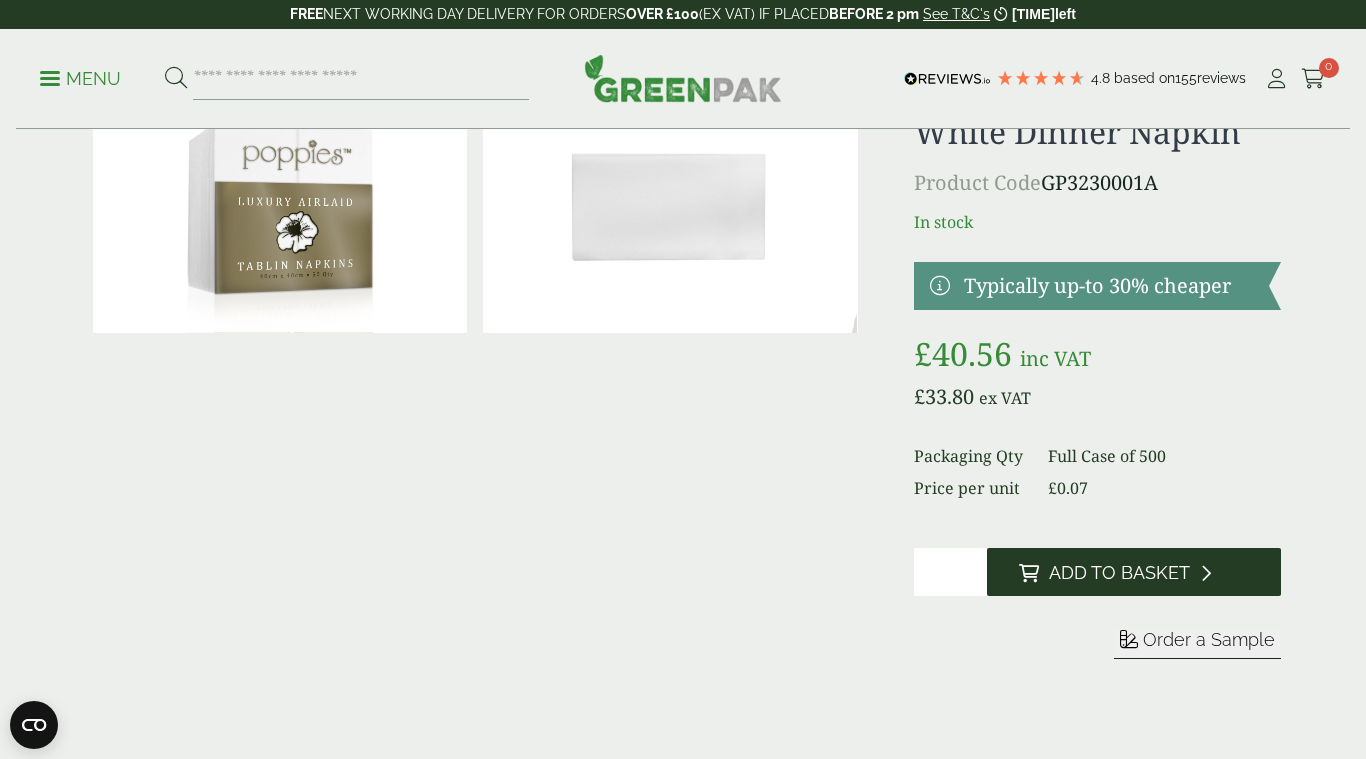 click on "Add to Basket" at bounding box center [1119, 573] 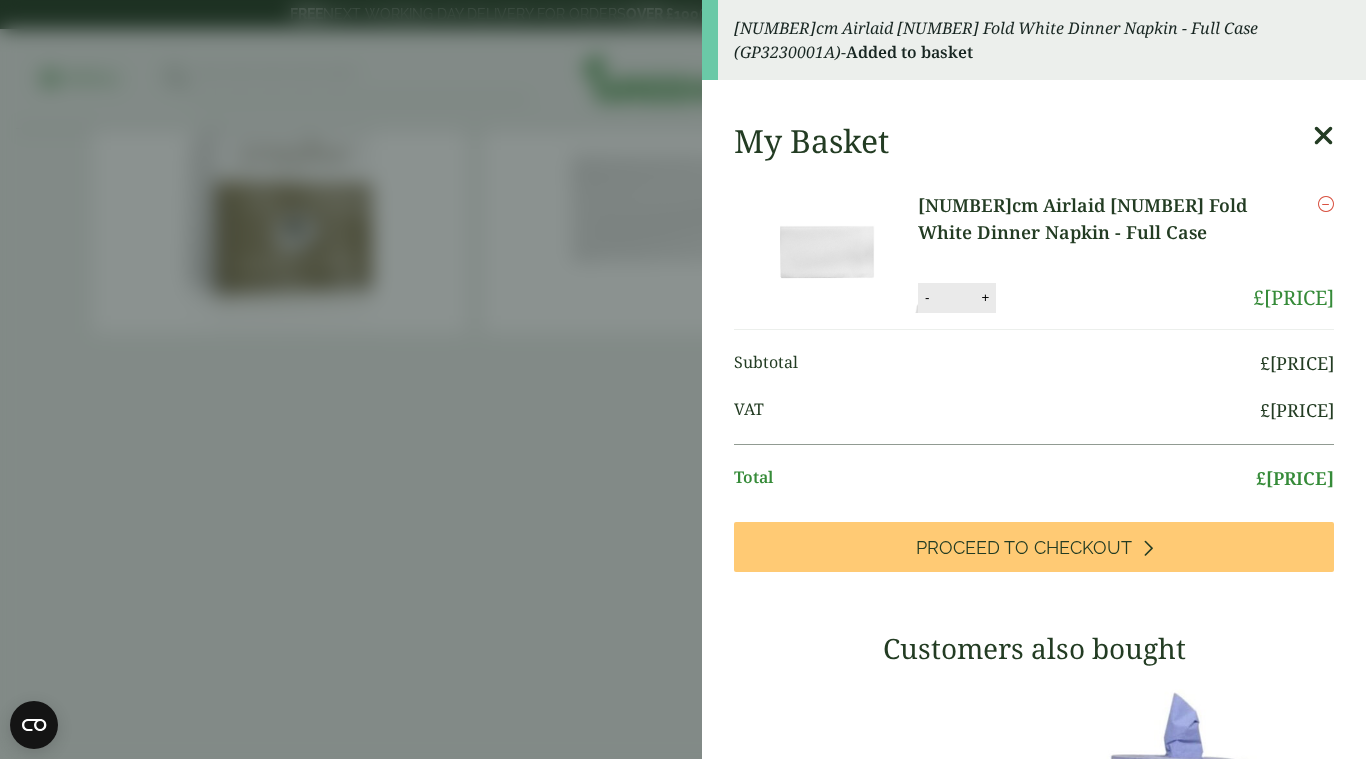 click at bounding box center [1323, 136] 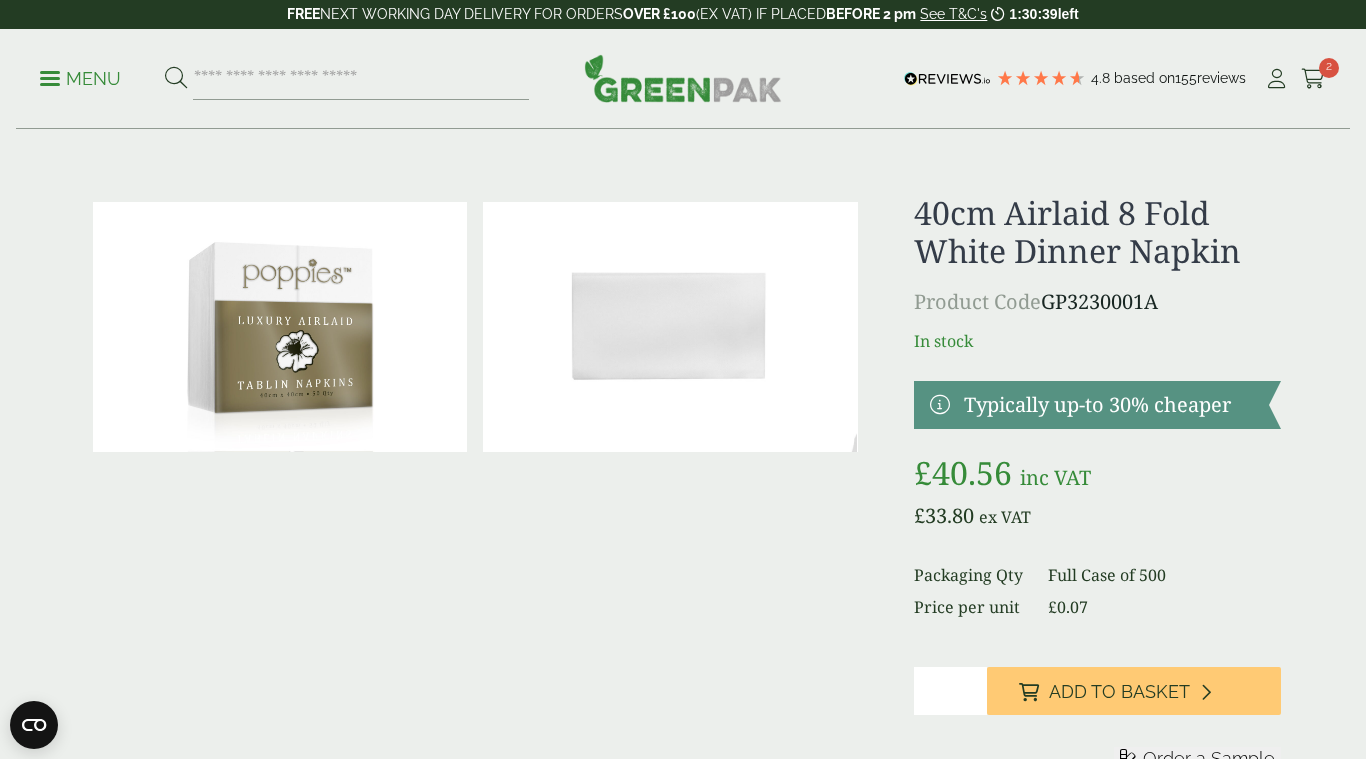 scroll, scrollTop: 0, scrollLeft: 0, axis: both 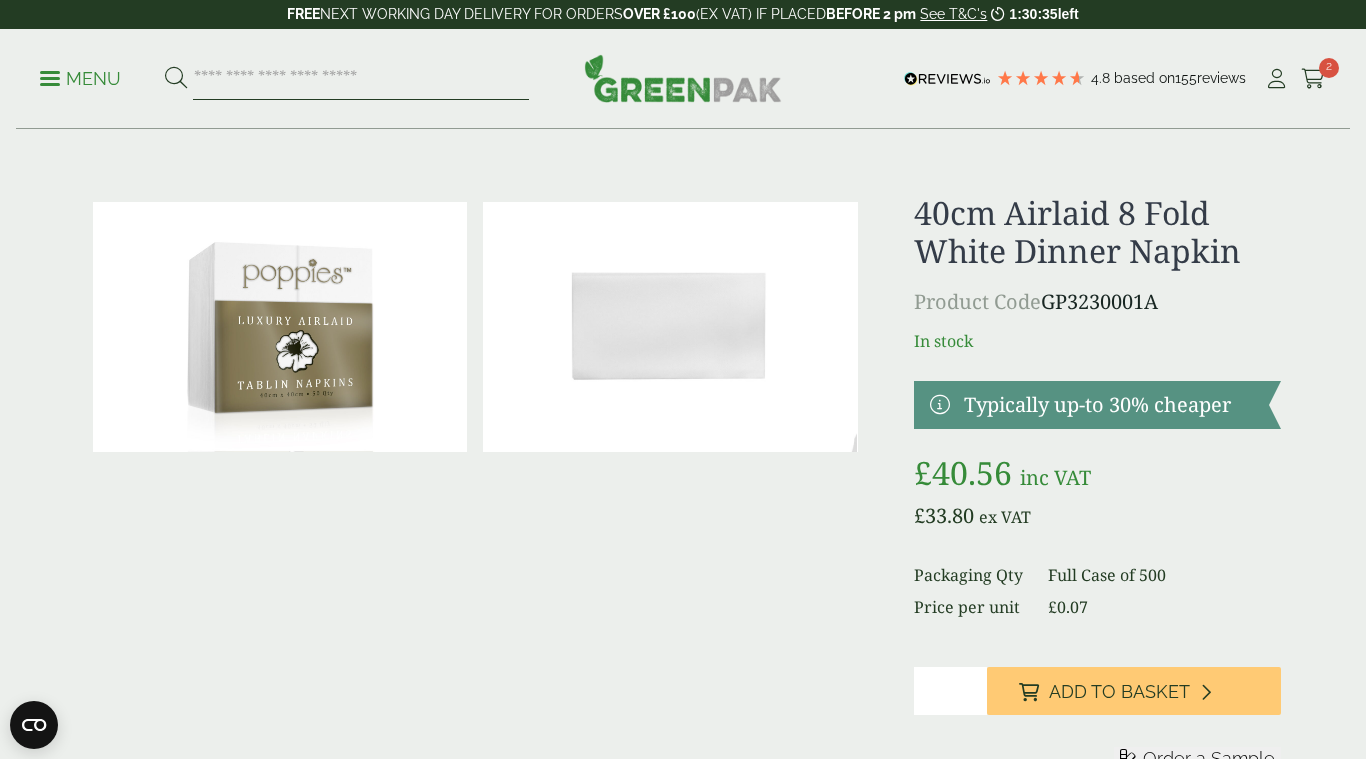 click at bounding box center [361, 79] 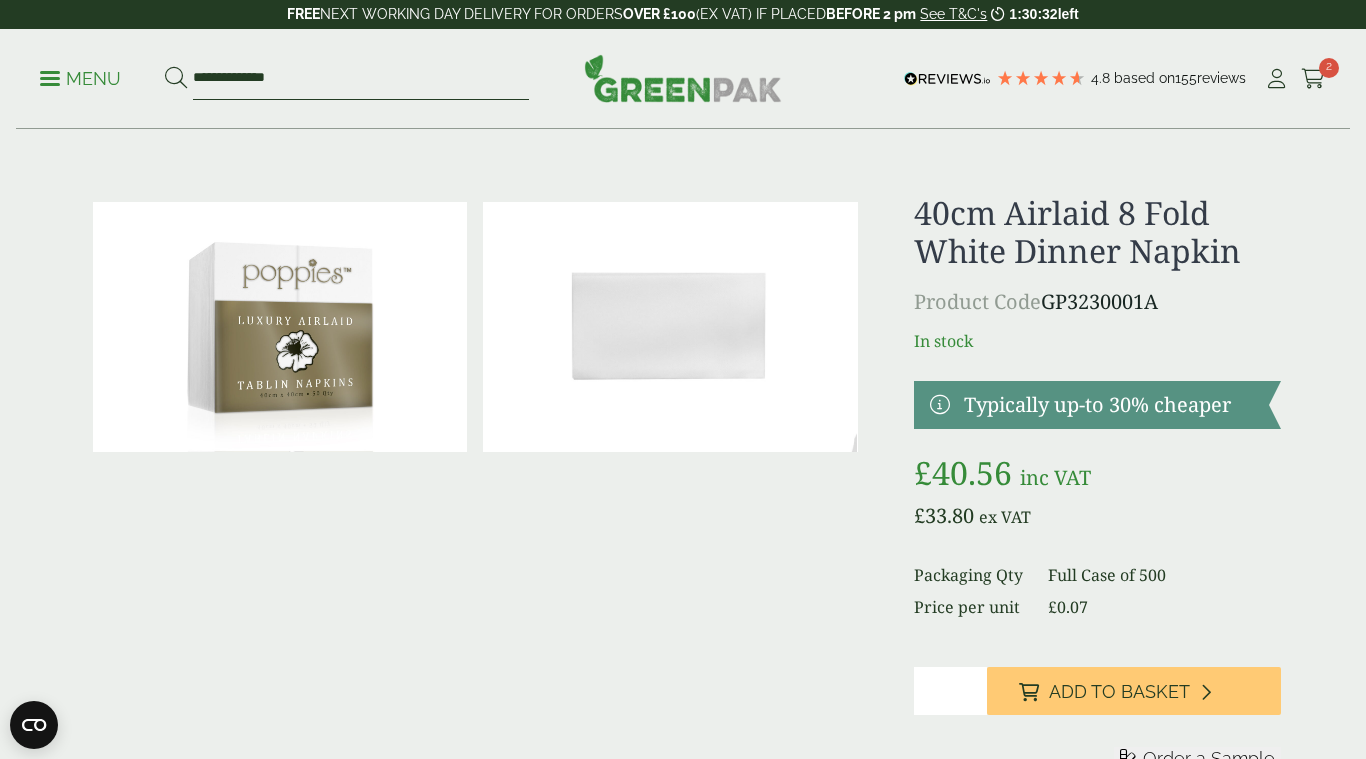 type on "**********" 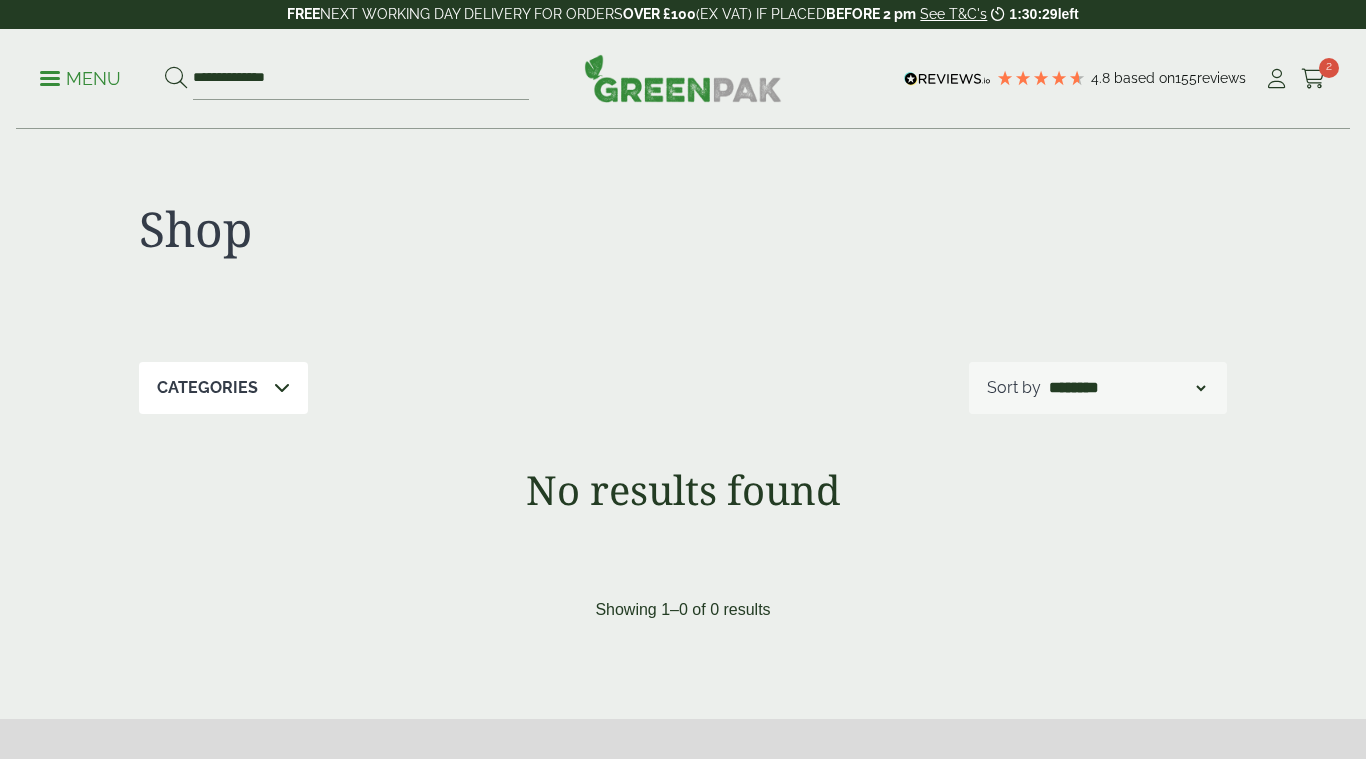 scroll, scrollTop: 0, scrollLeft: 0, axis: both 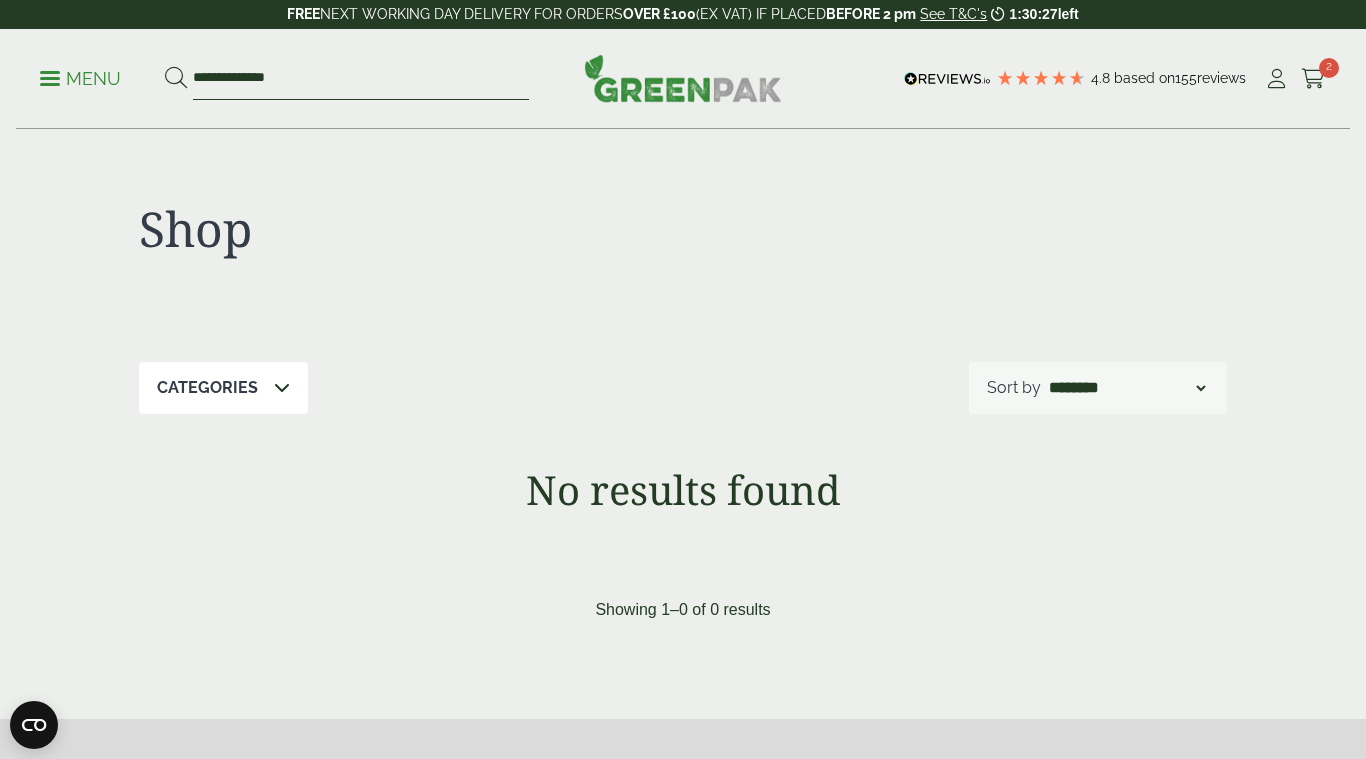 drag, startPoint x: 229, startPoint y: 73, endPoint x: 168, endPoint y: 74, distance: 61.008198 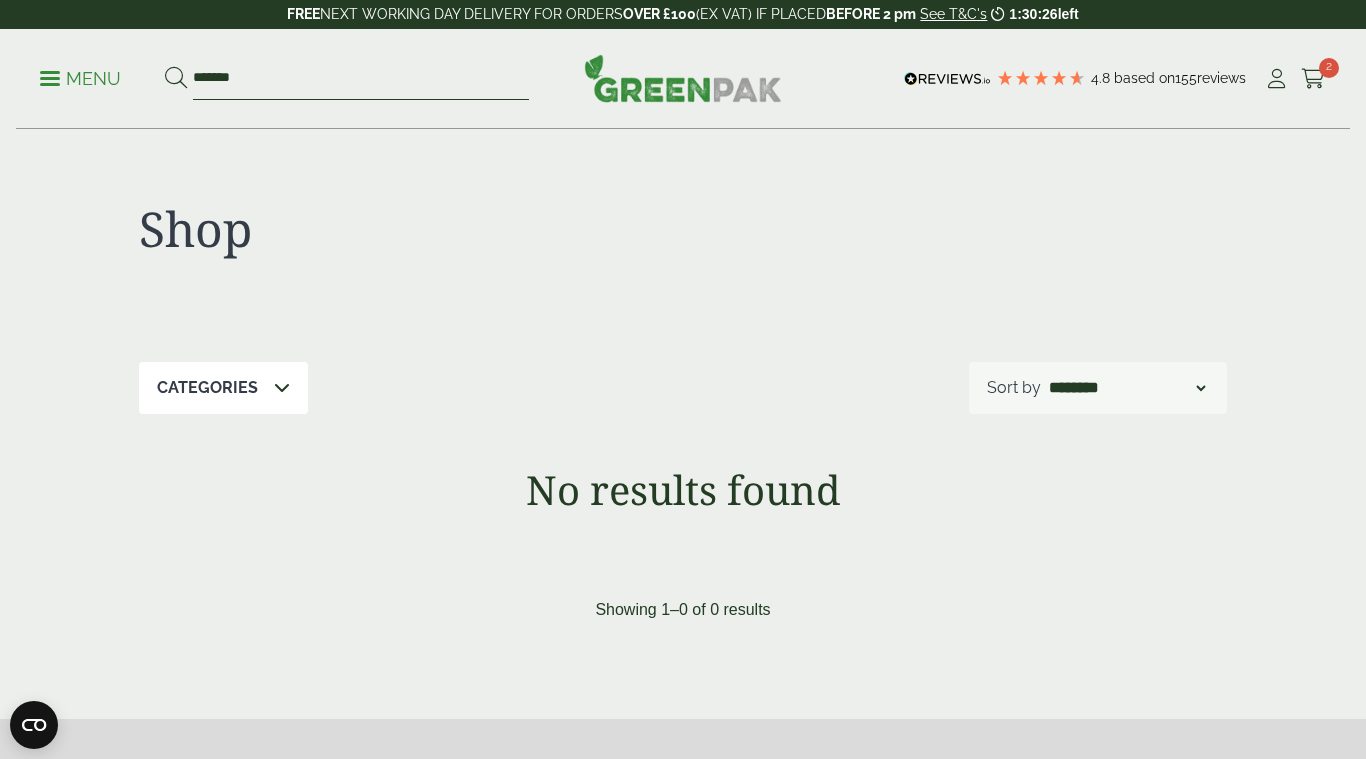 type on "*******" 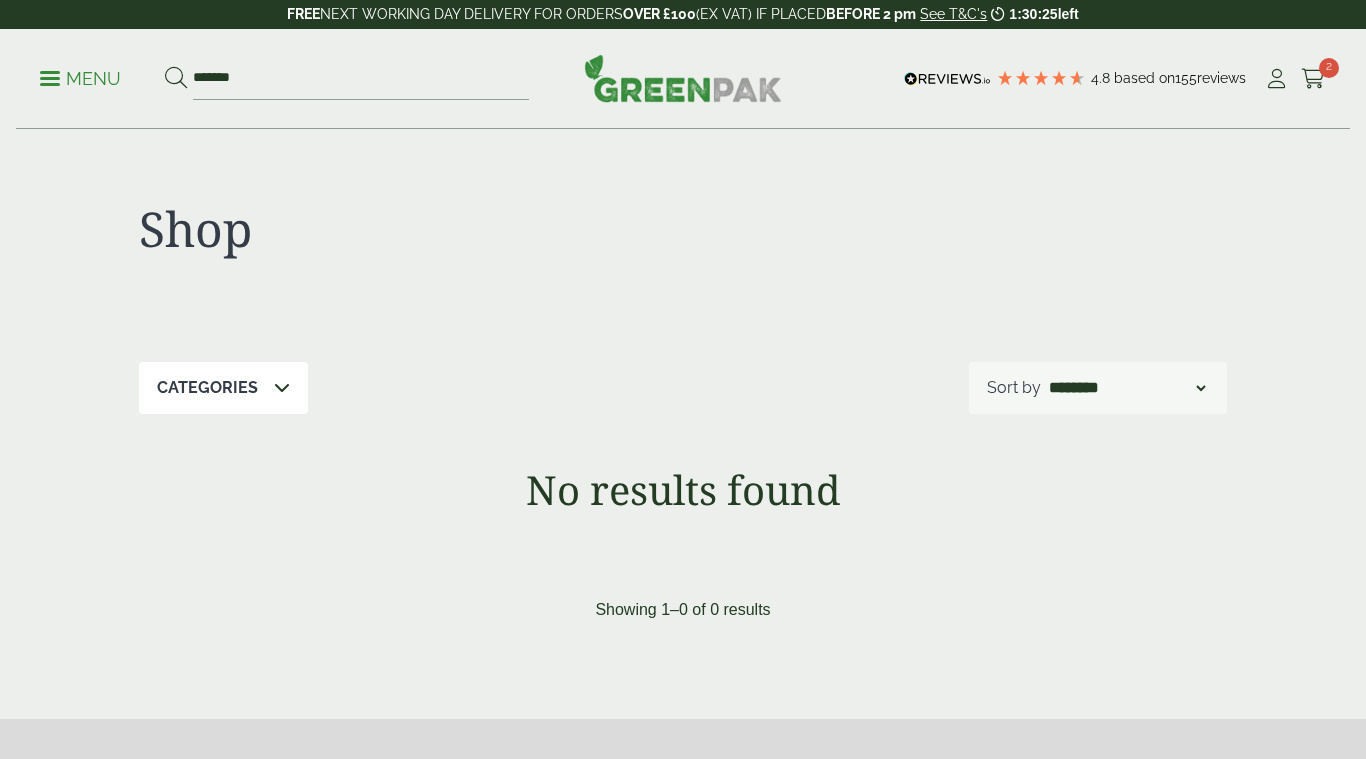 scroll, scrollTop: 0, scrollLeft: 0, axis: both 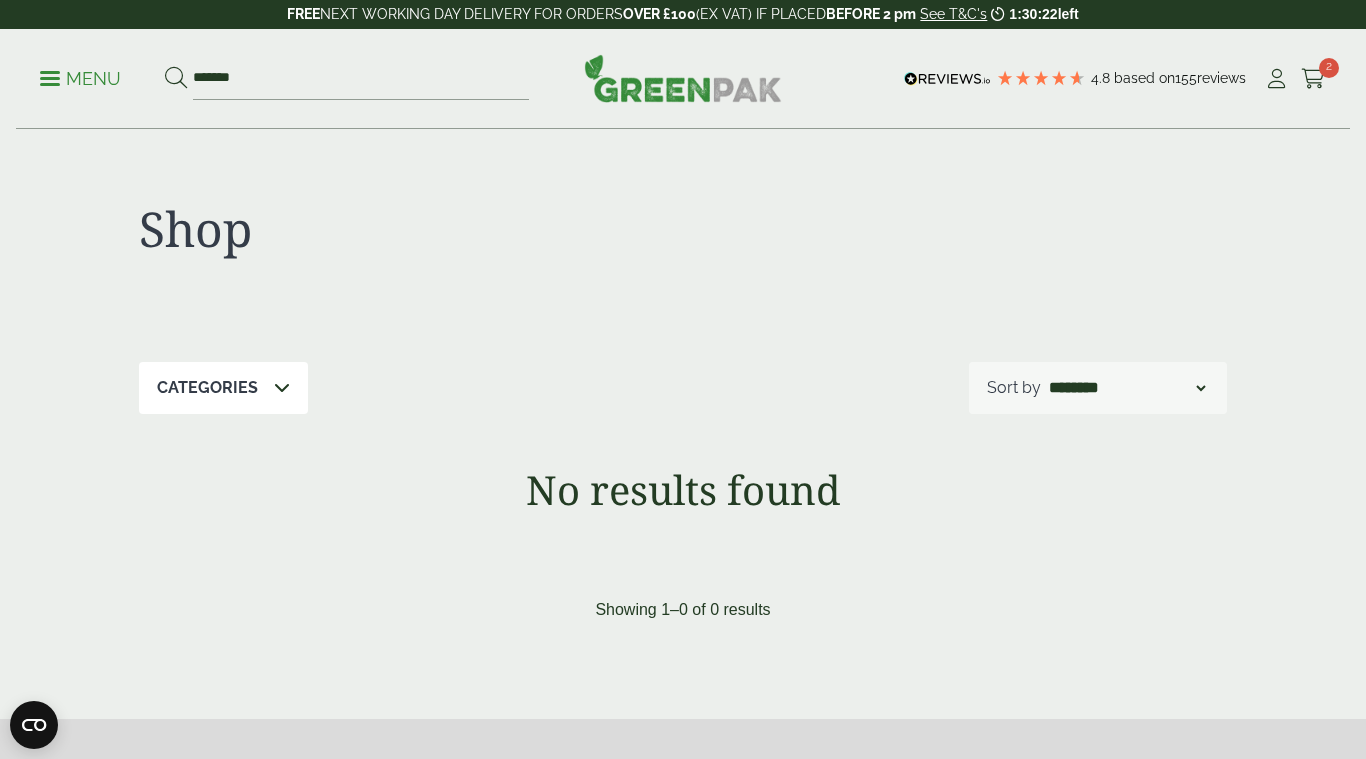click on "Menu" at bounding box center [80, 79] 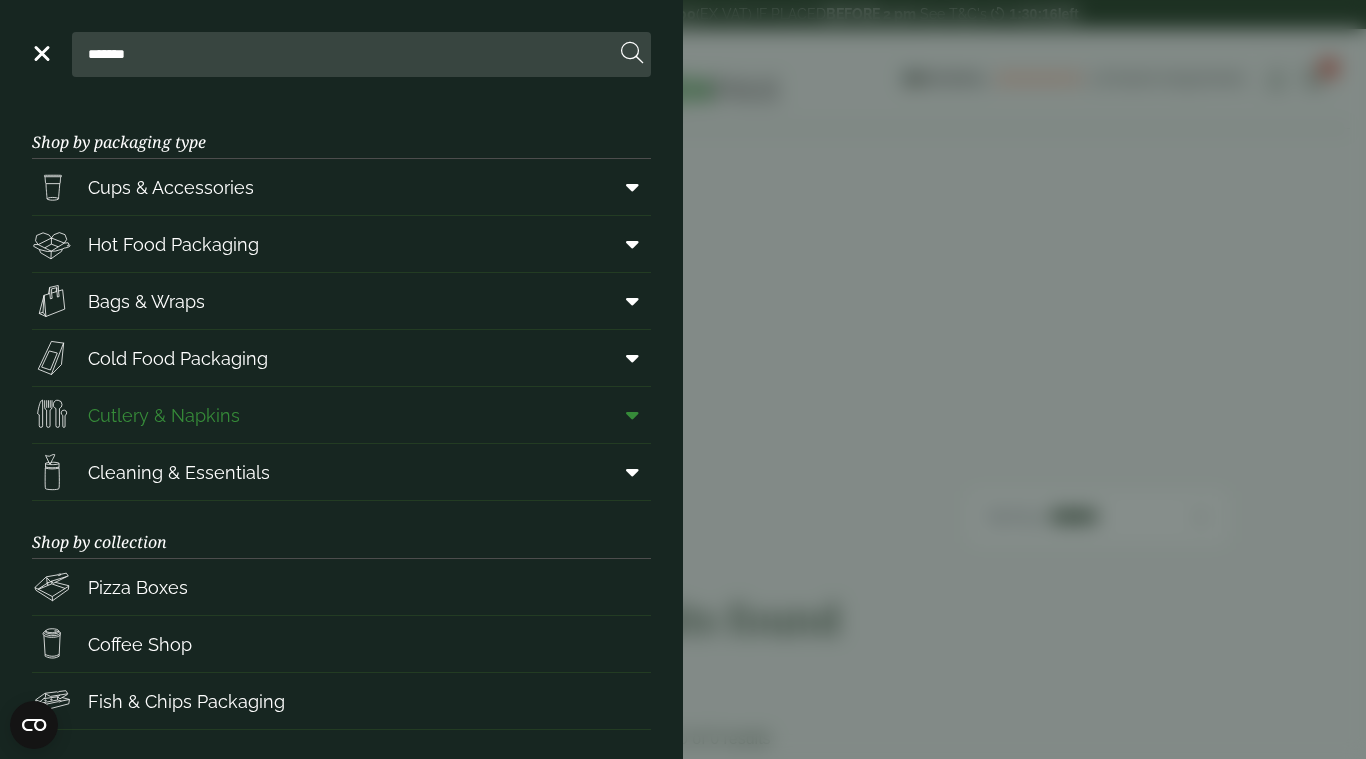 scroll, scrollTop: 0, scrollLeft: 0, axis: both 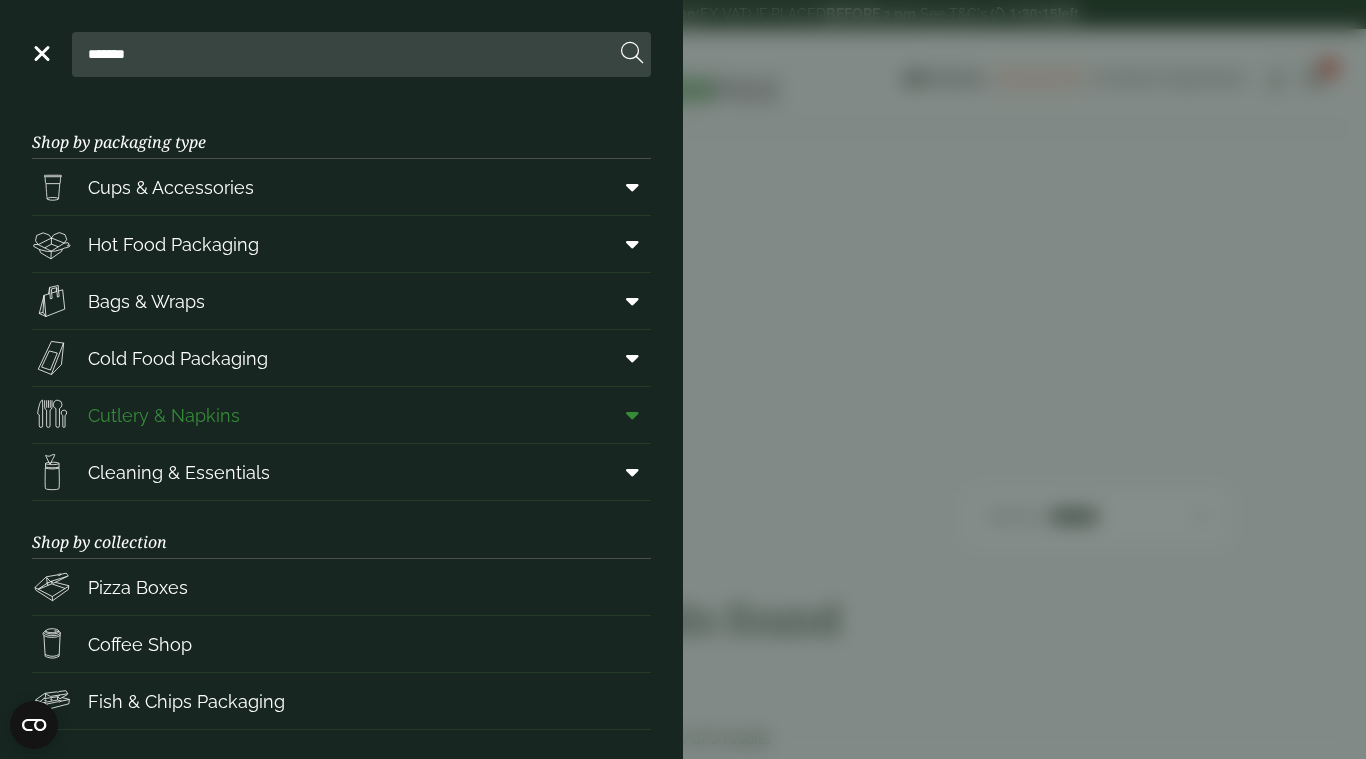 click on "Cutlery & Napkins" at bounding box center [164, 415] 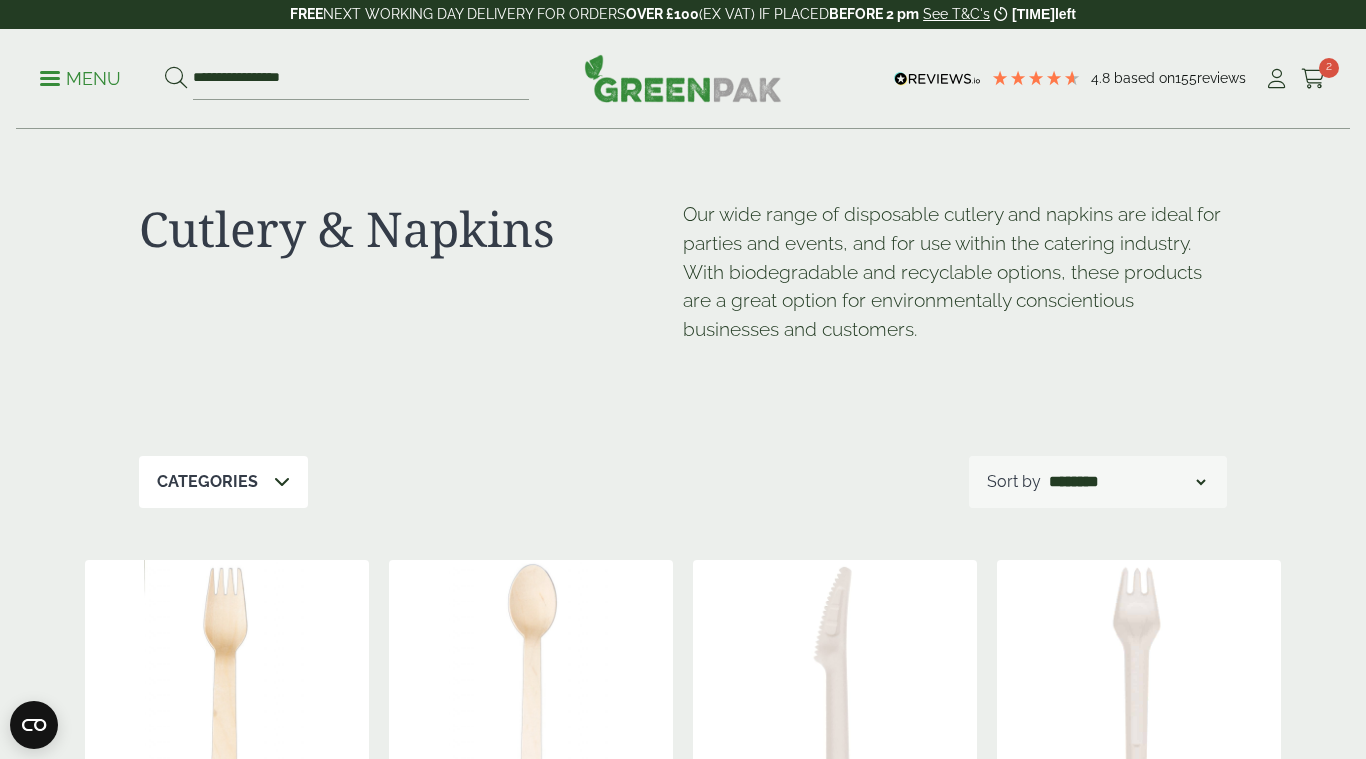 scroll, scrollTop: 0, scrollLeft: 0, axis: both 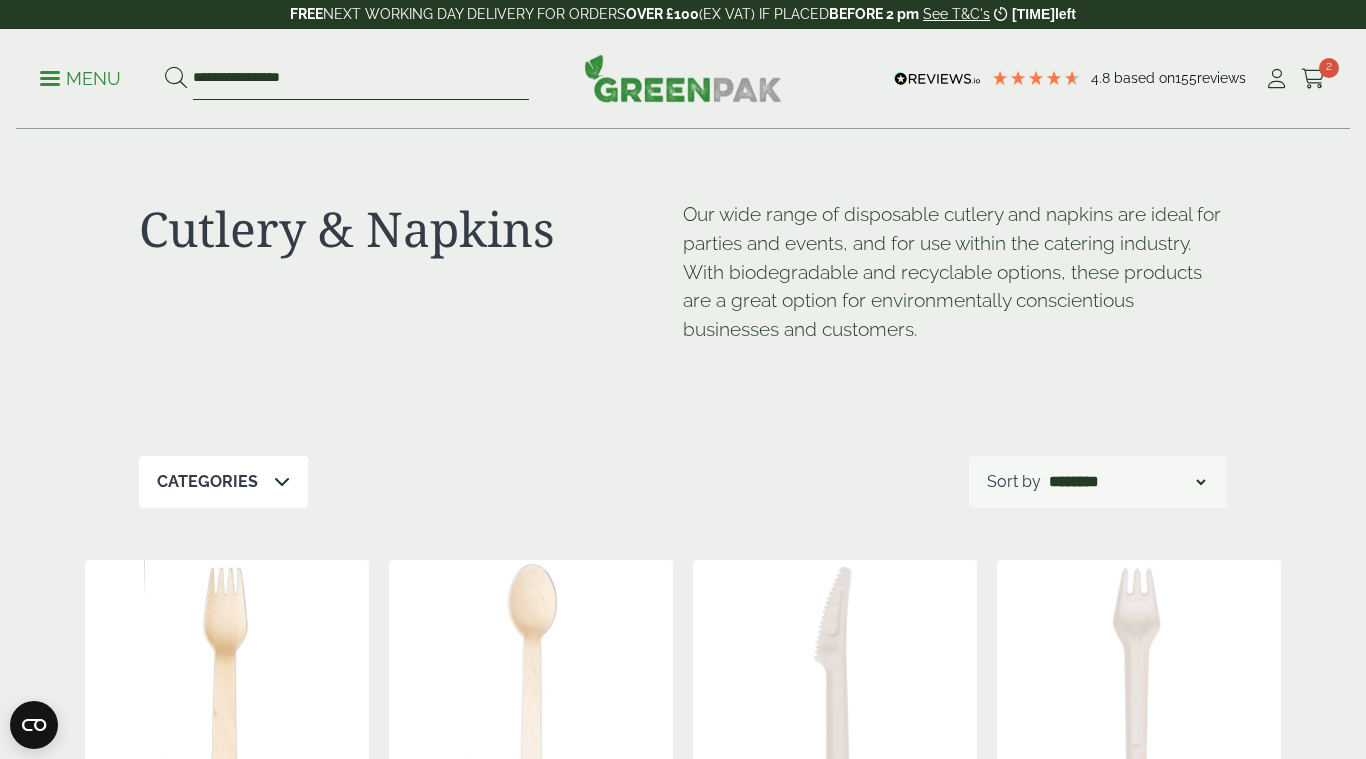 click on "**********" at bounding box center [361, 79] 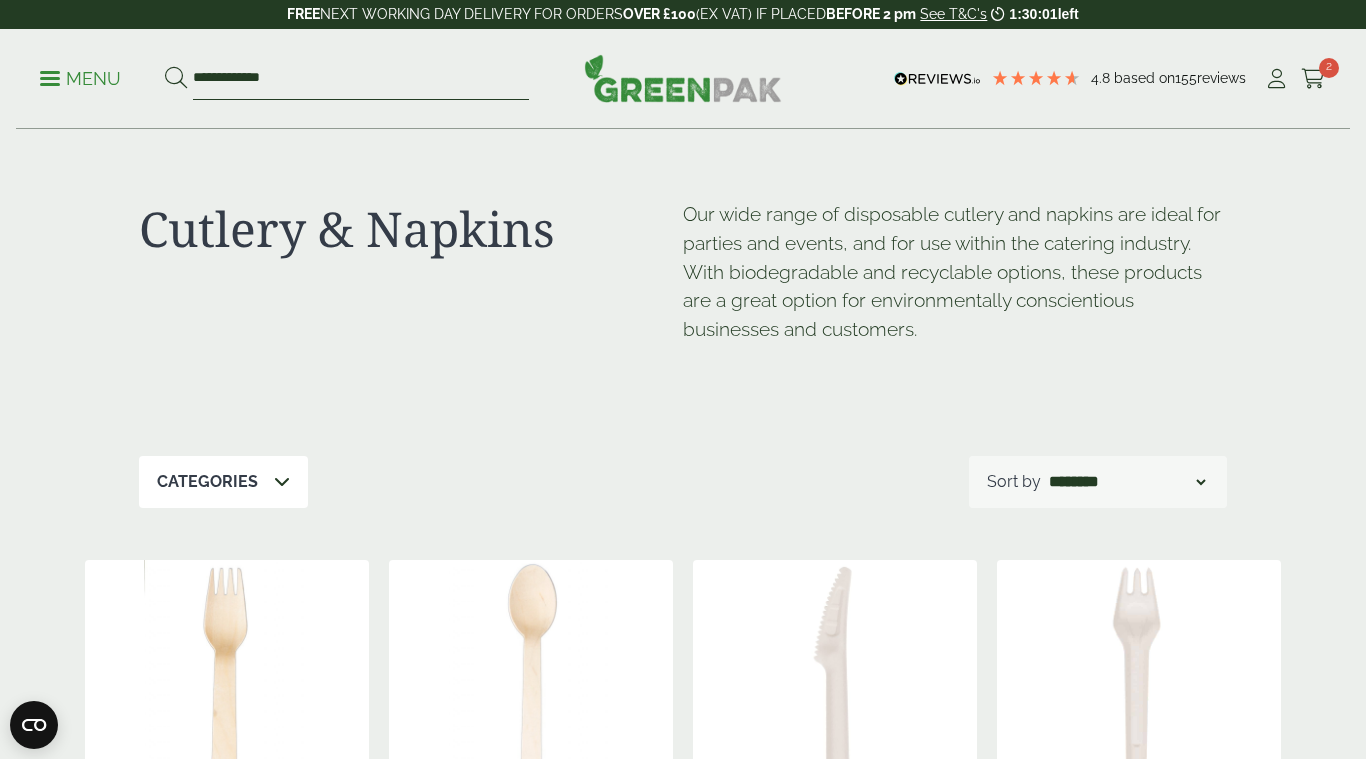 type on "**********" 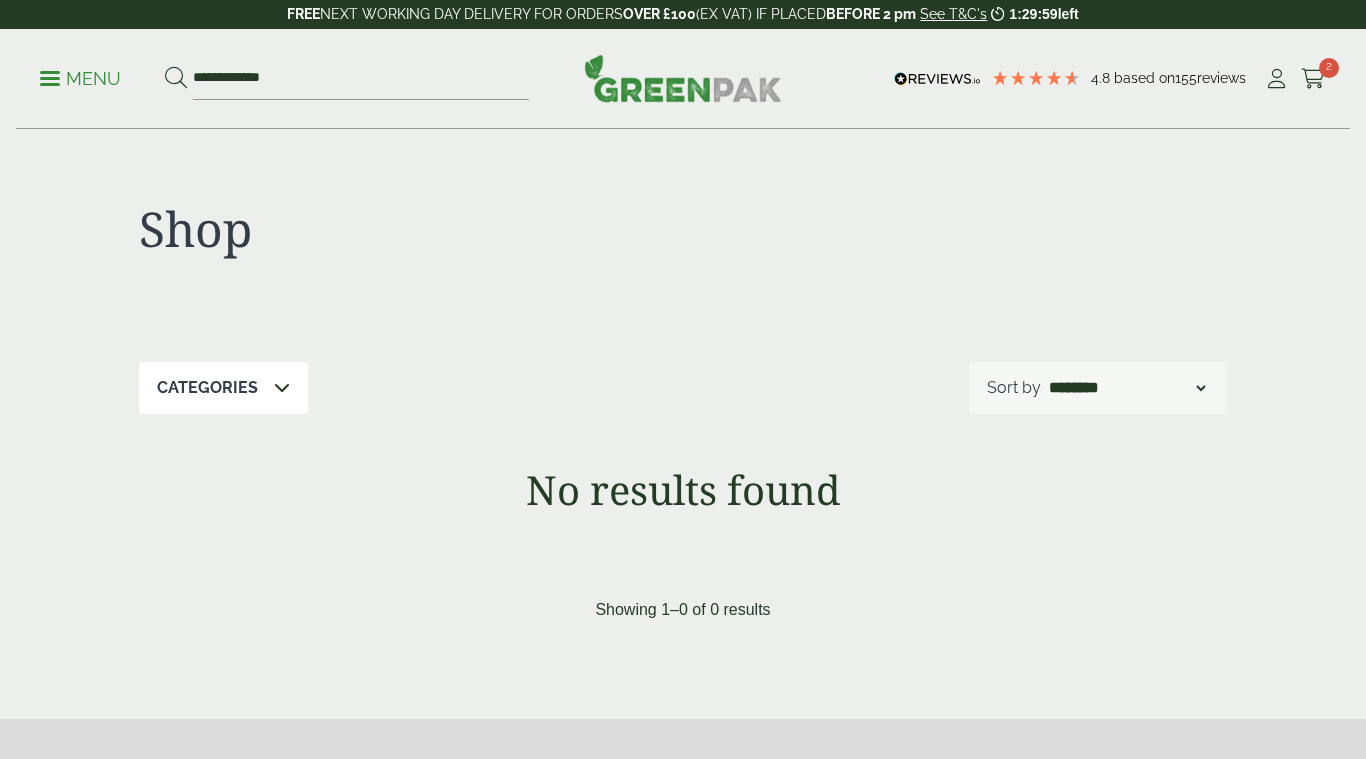 scroll, scrollTop: 0, scrollLeft: 0, axis: both 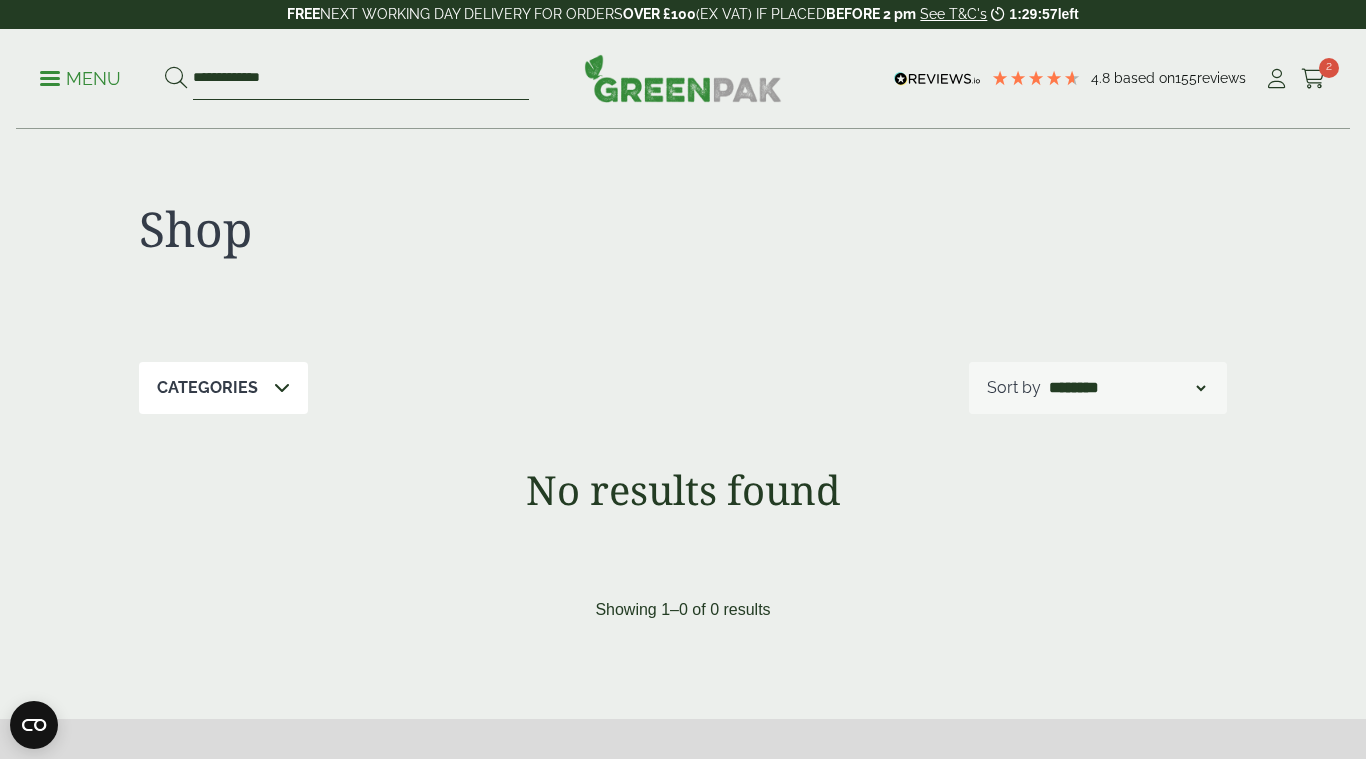 click on "**********" at bounding box center (361, 79) 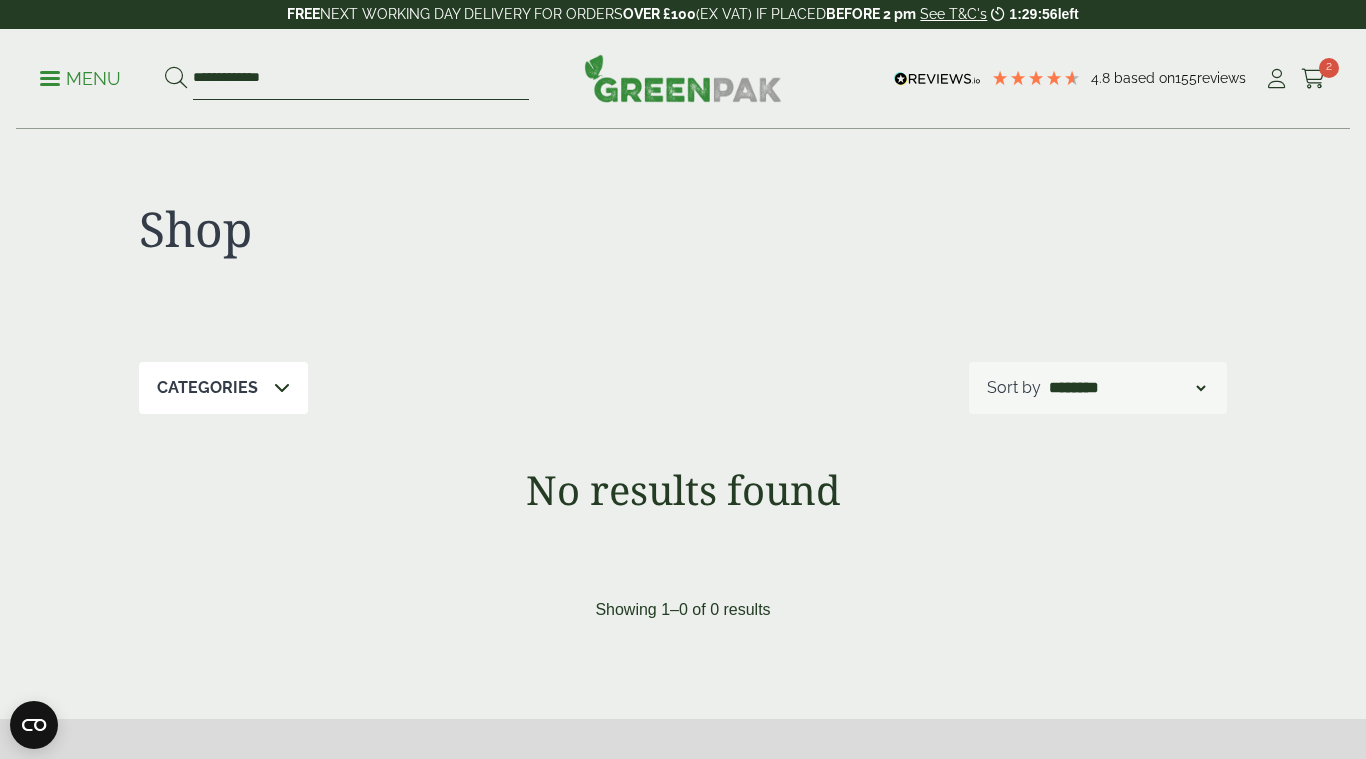 drag, startPoint x: 233, startPoint y: 72, endPoint x: 155, endPoint y: 79, distance: 78.31347 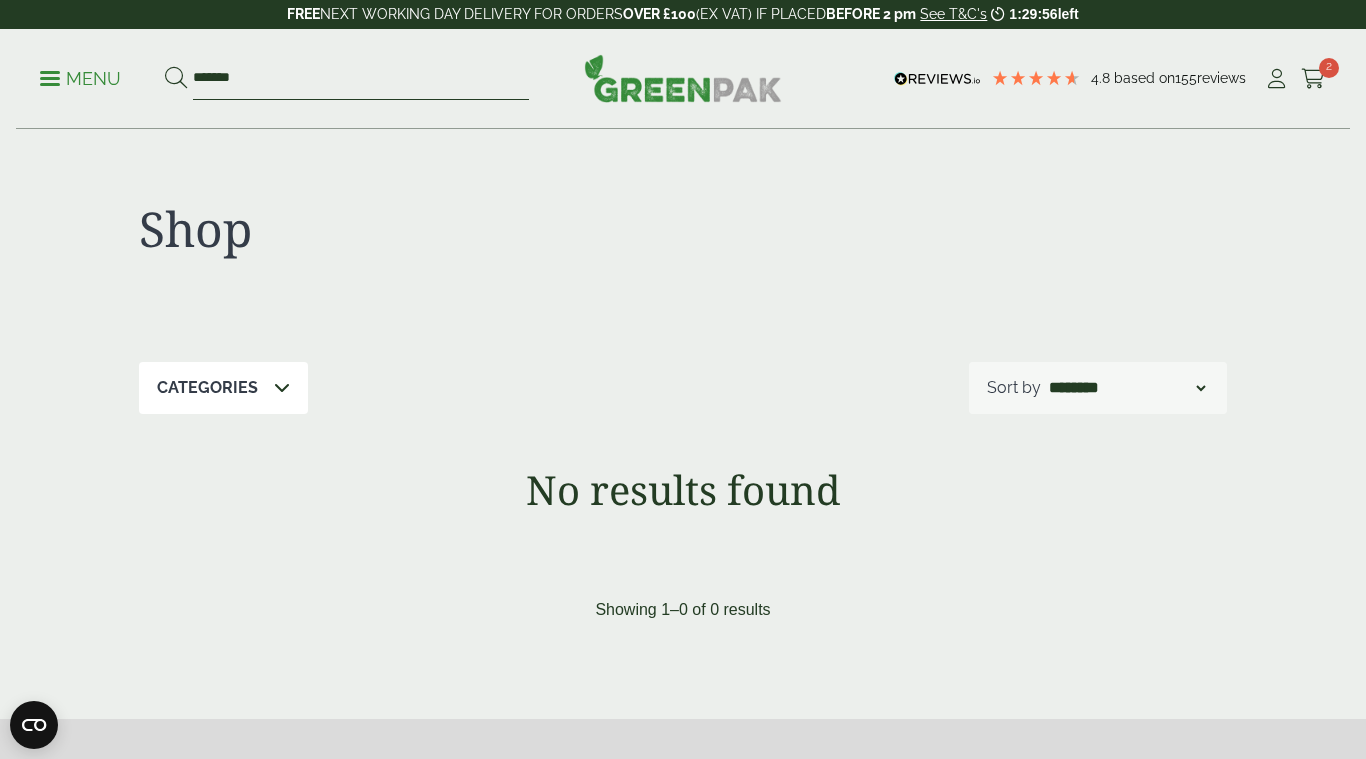 type on "*******" 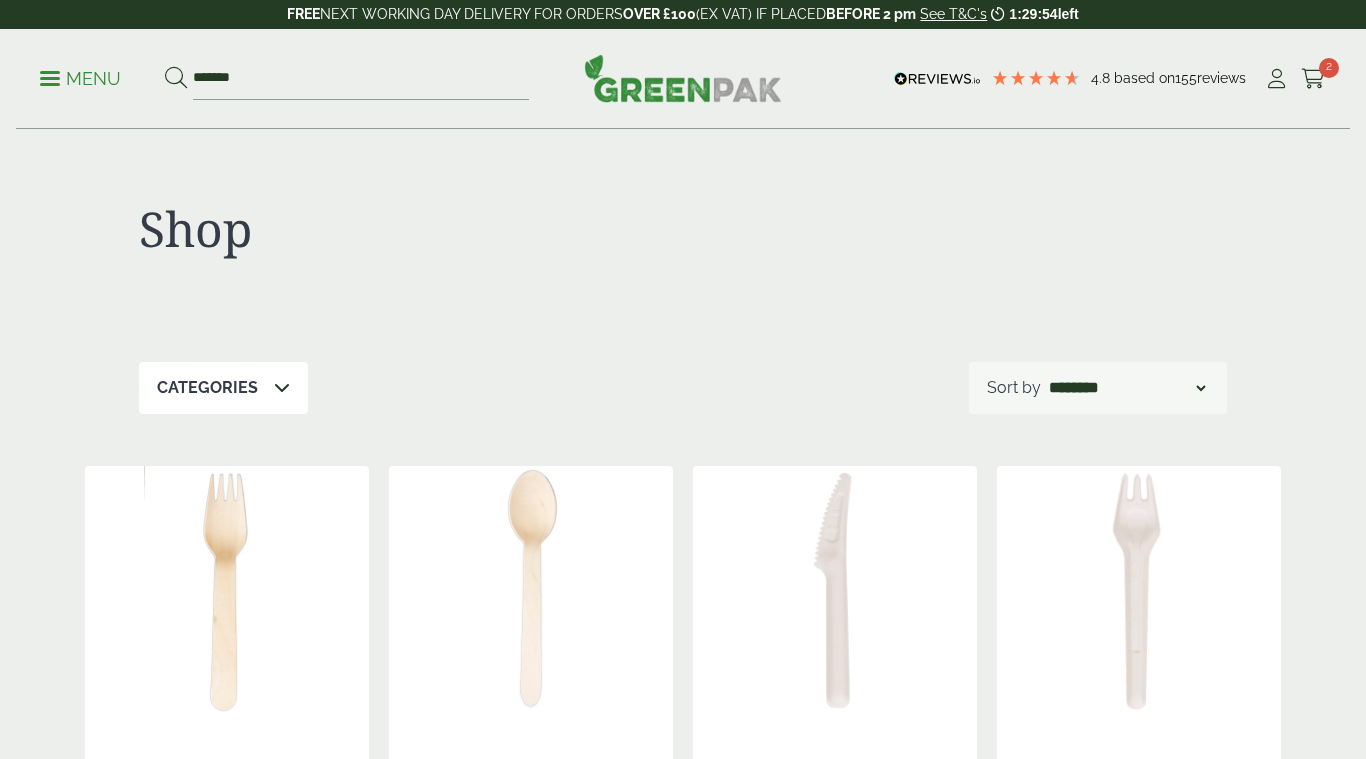 scroll, scrollTop: 0, scrollLeft: 0, axis: both 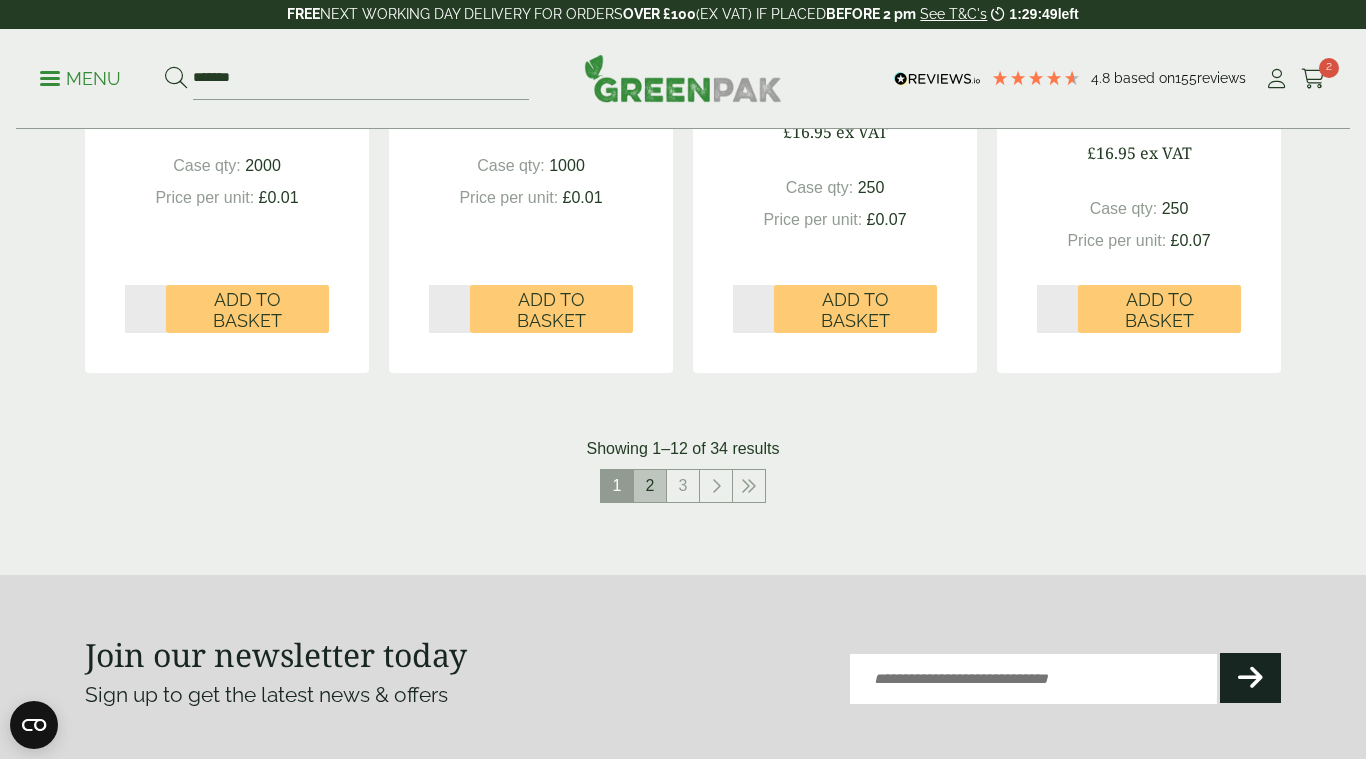 click on "2" at bounding box center [650, 486] 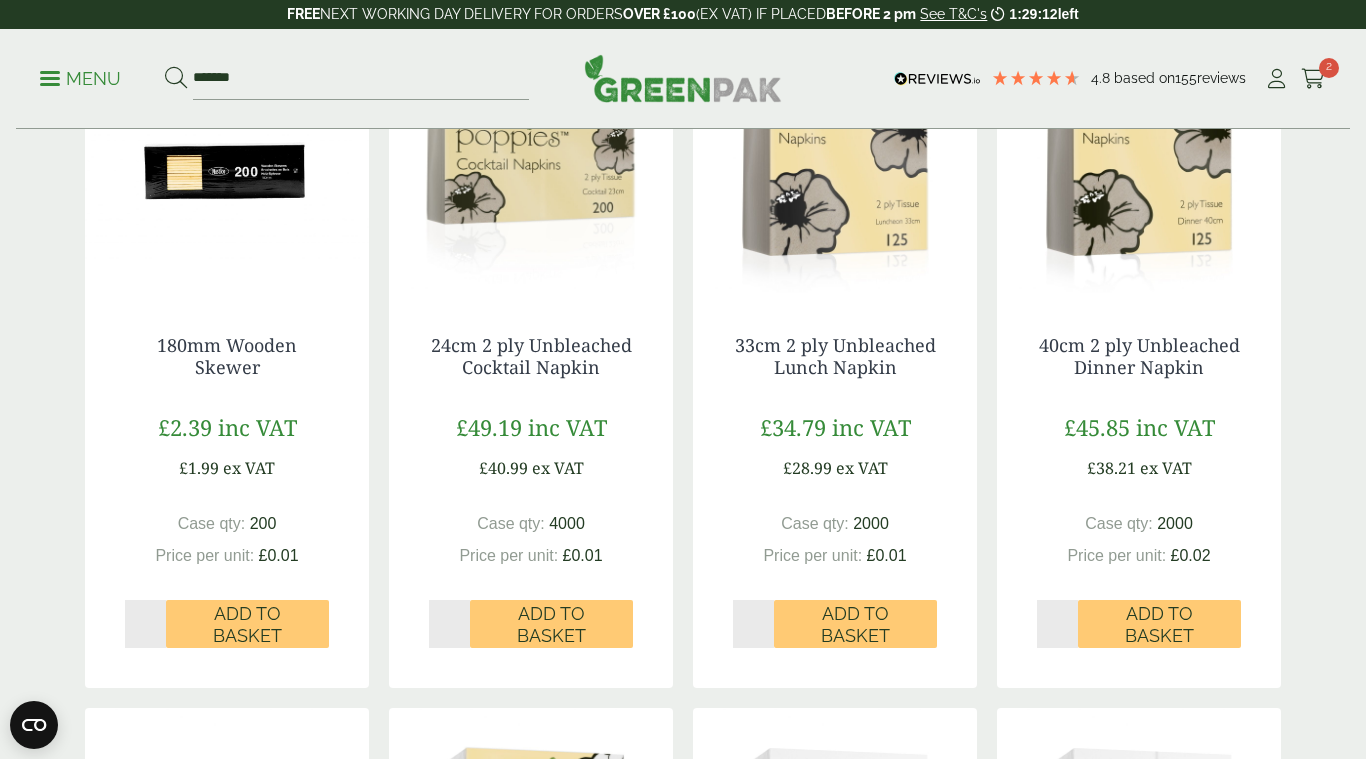 scroll, scrollTop: 1108, scrollLeft: 0, axis: vertical 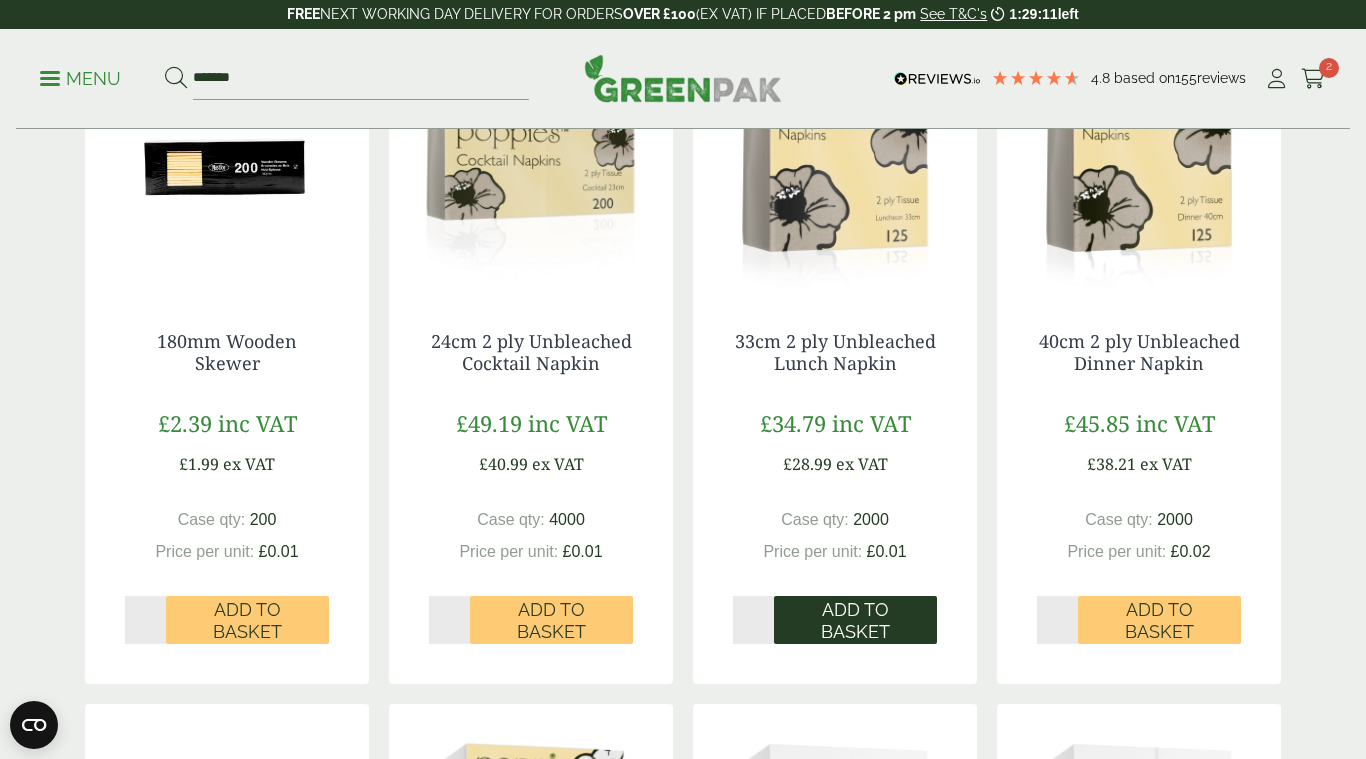 click on "Add to Basket" at bounding box center [855, 620] 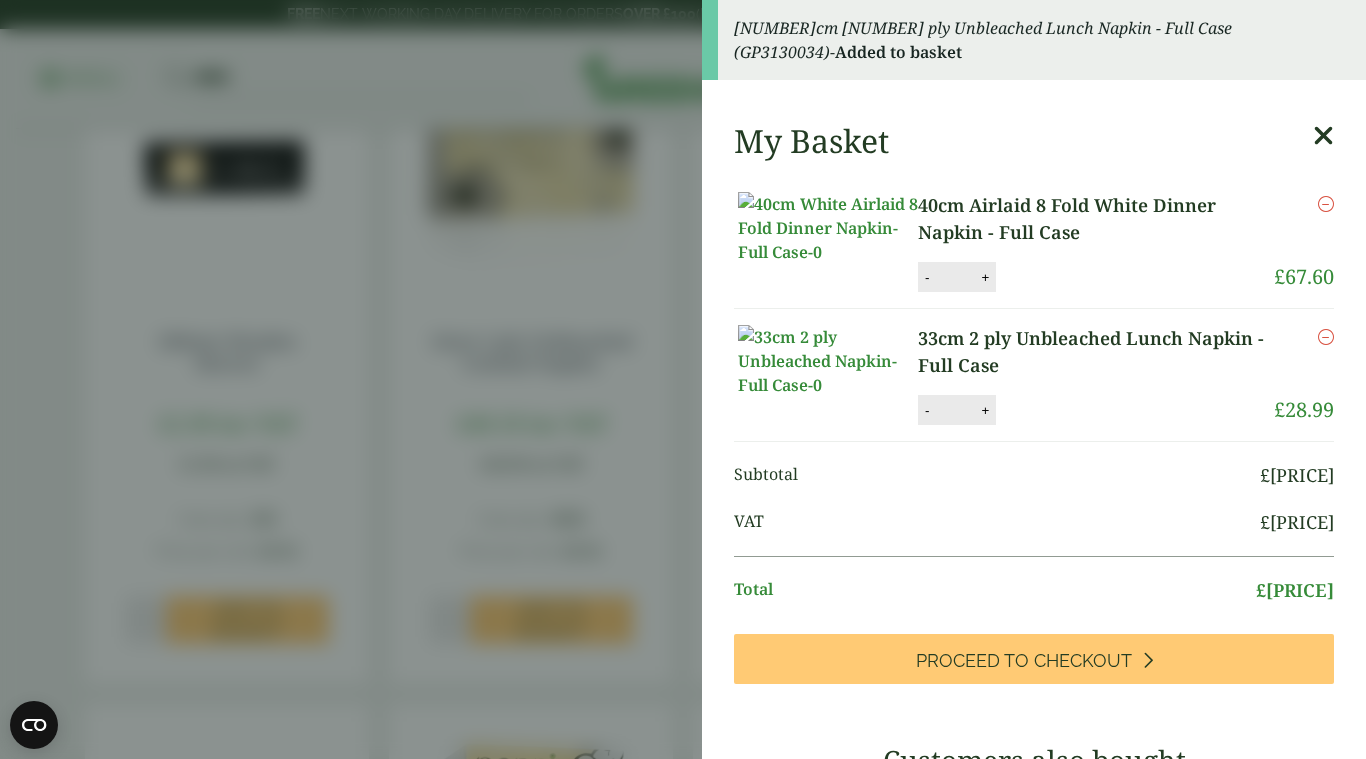 click at bounding box center (1323, 136) 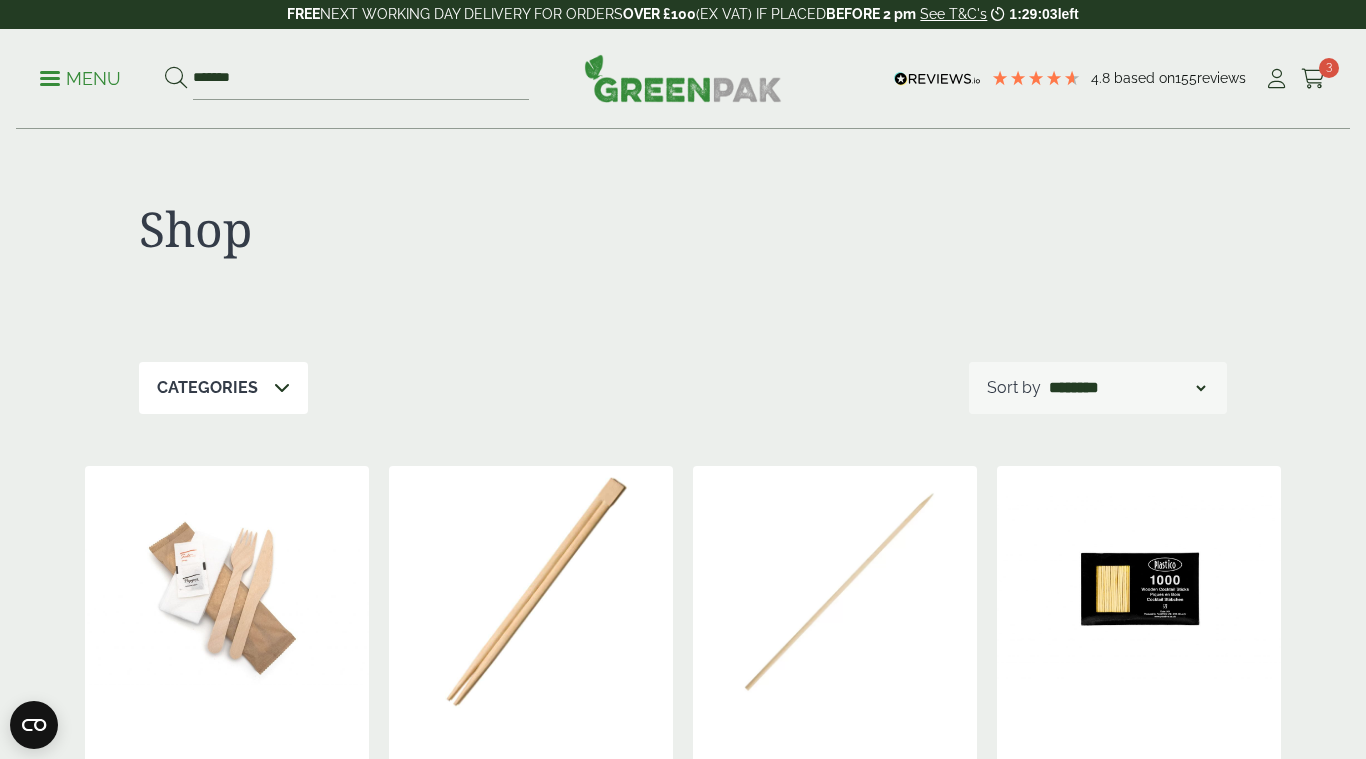 scroll, scrollTop: 0, scrollLeft: 0, axis: both 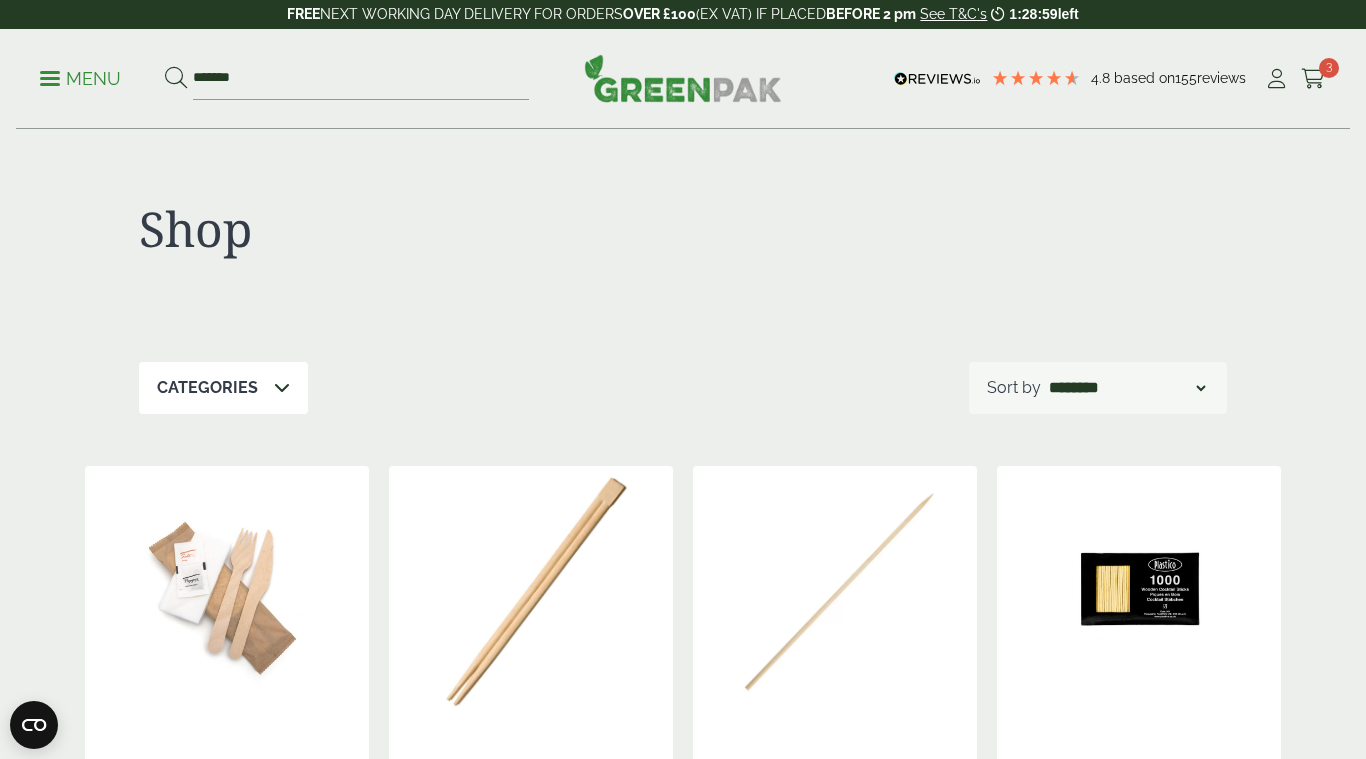 click on "Menu" at bounding box center (80, 79) 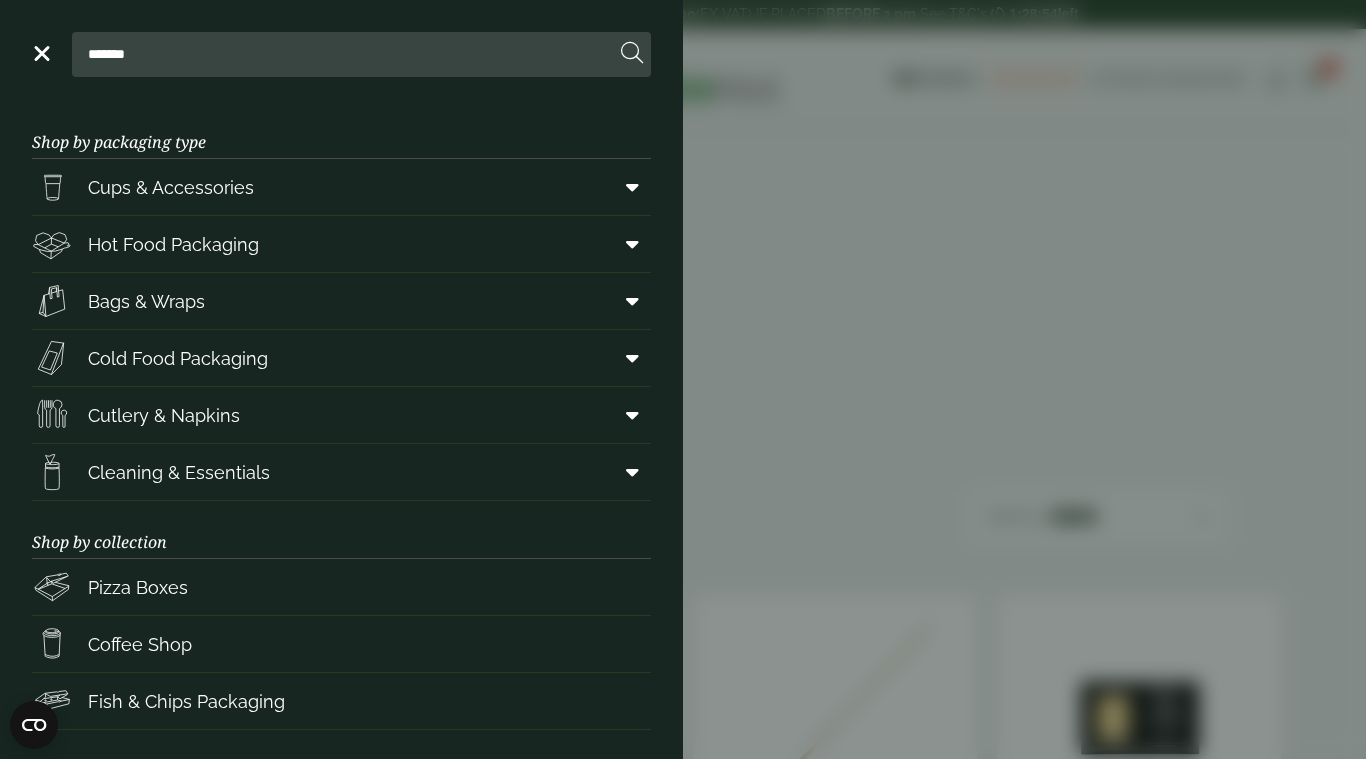 click on "Close
*******
Shop by packaging type
Cups & Accessories
Hot Drink Paper Cups
Smoothie Cups
Pint & Half Pint Glasses
Hiball Glasses
Shot Glasses
Stemmed Glasses
Tumblers Glasses
Carafes & Jugs
In-cup Drinks
Coca Cola Cups
Green Effect
Single Wall Cups
Hot Food Packaging
Food Trays
Hotdog Trays
Deli Boxes
On The Go Boxes
Chicken Boxes
Clamshell Boxes
Burger Boxes
Pizza Boxes
Kraft Bowls" at bounding box center [683, 379] 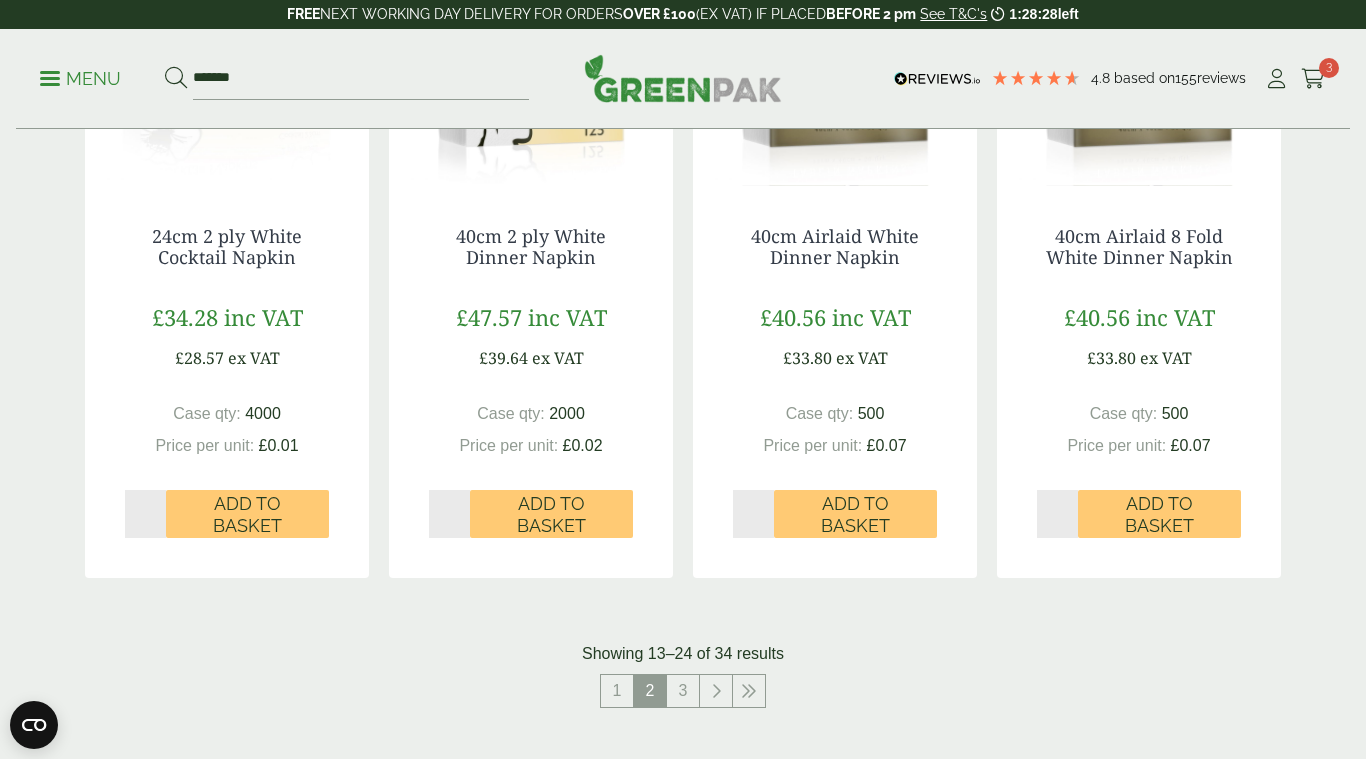 scroll, scrollTop: 2162, scrollLeft: 0, axis: vertical 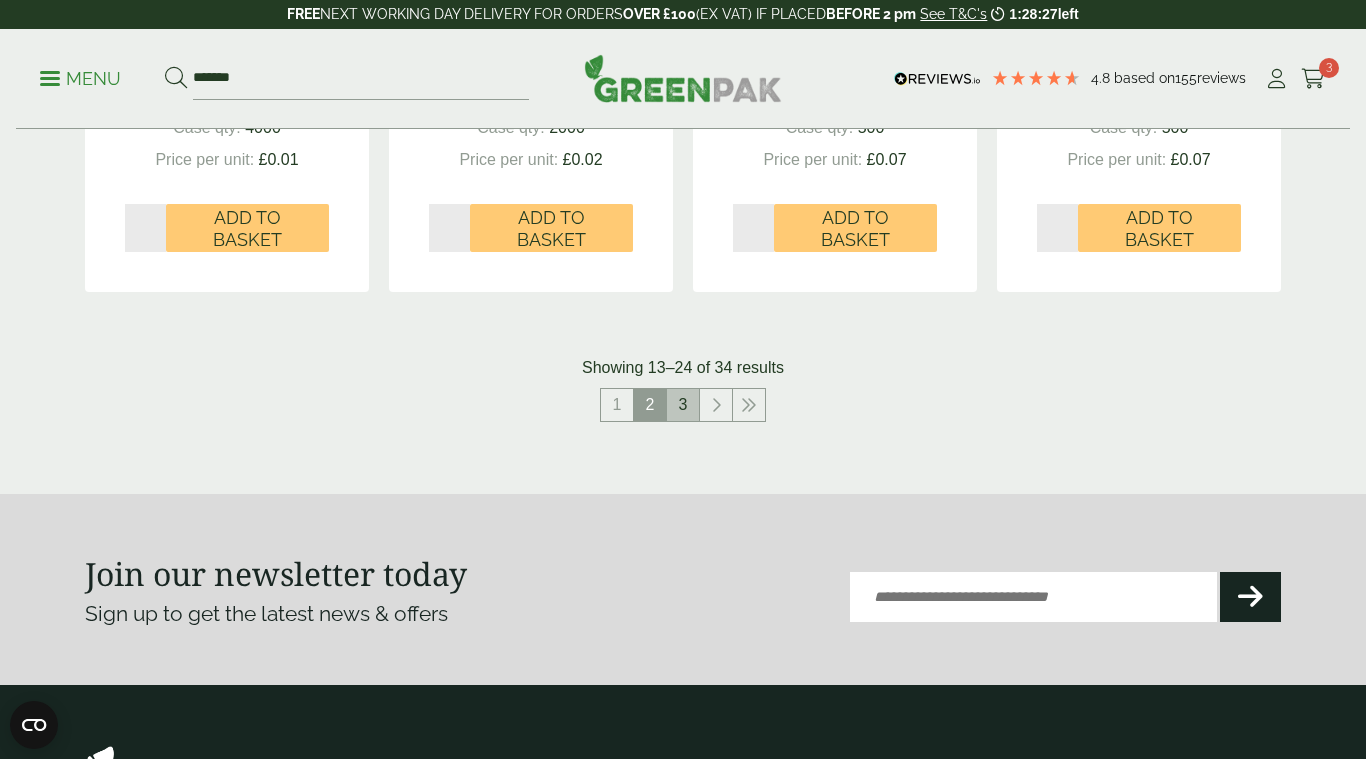 click on "3" at bounding box center [683, 405] 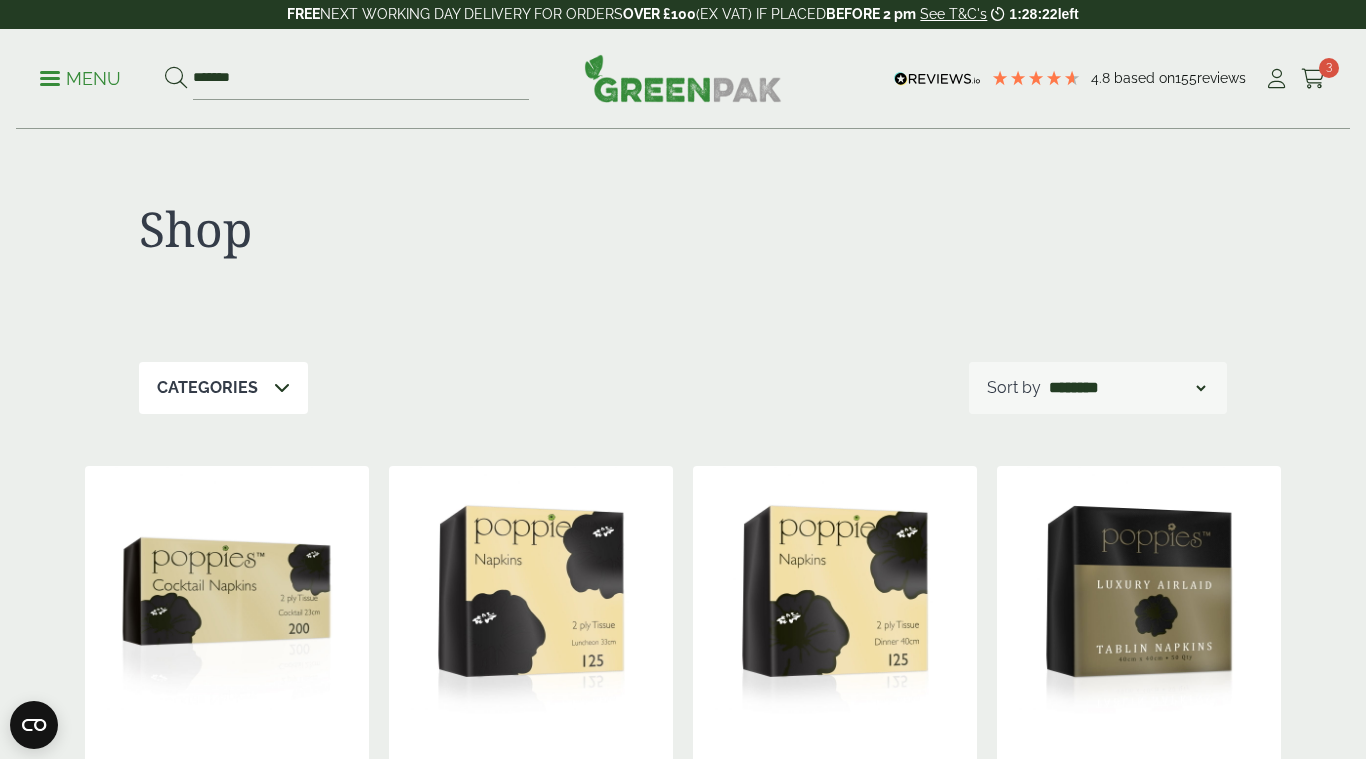 scroll, scrollTop: 0, scrollLeft: 0, axis: both 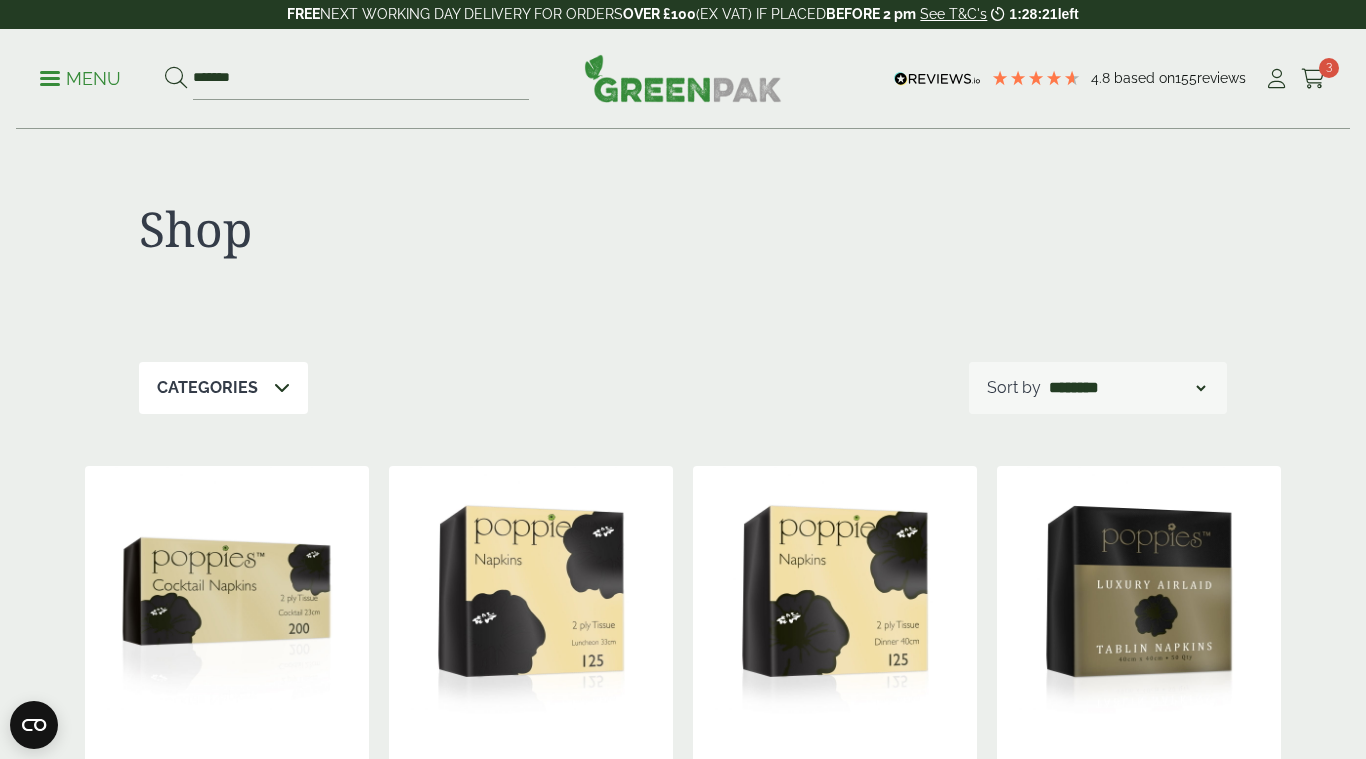 click on "Menu" at bounding box center [80, 77] 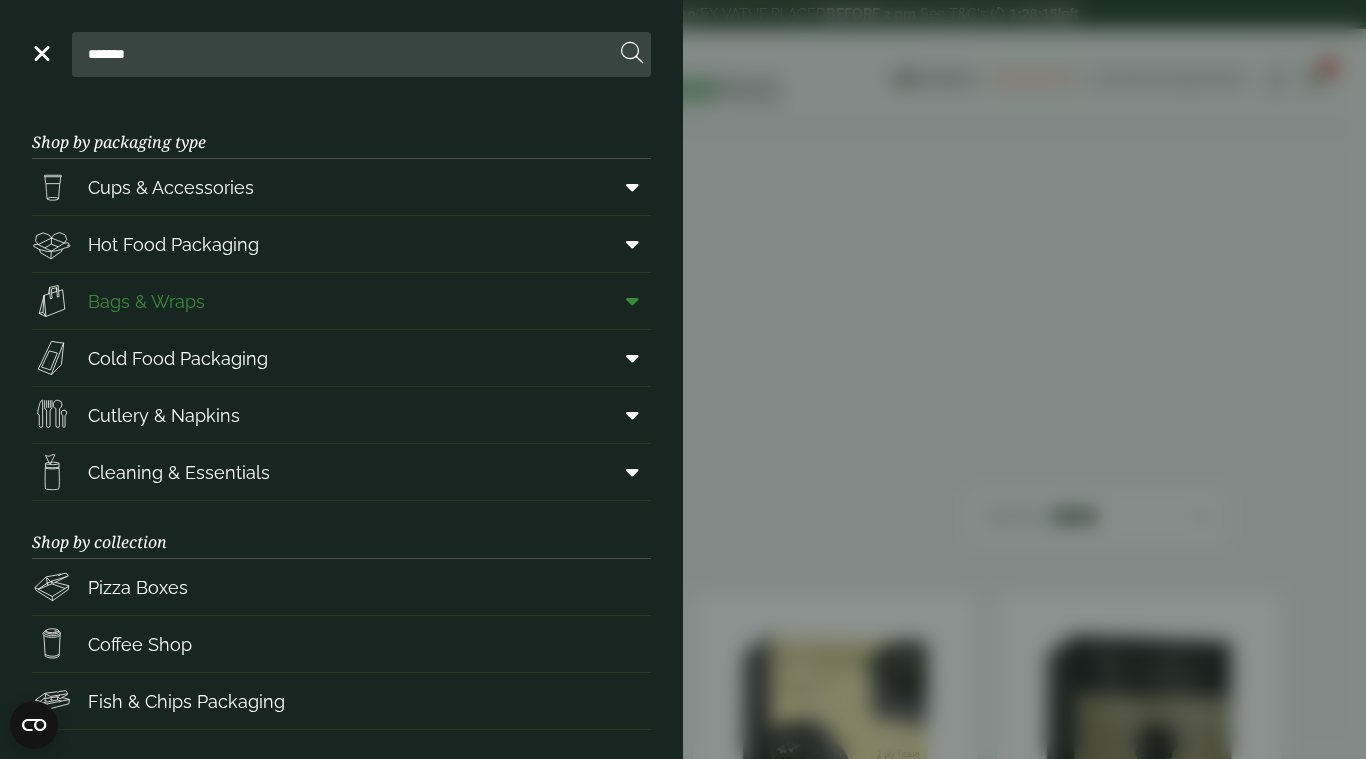 scroll, scrollTop: 0, scrollLeft: 0, axis: both 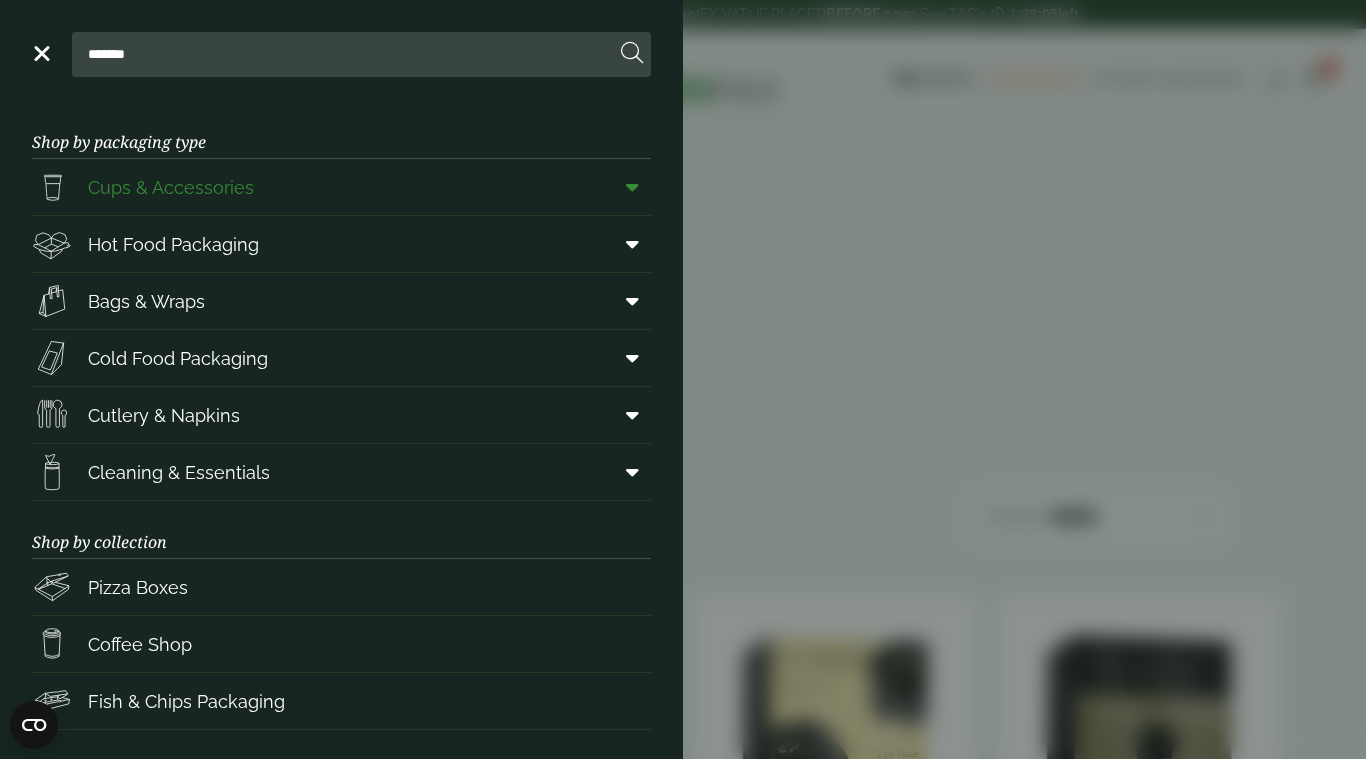 click at bounding box center [628, 187] 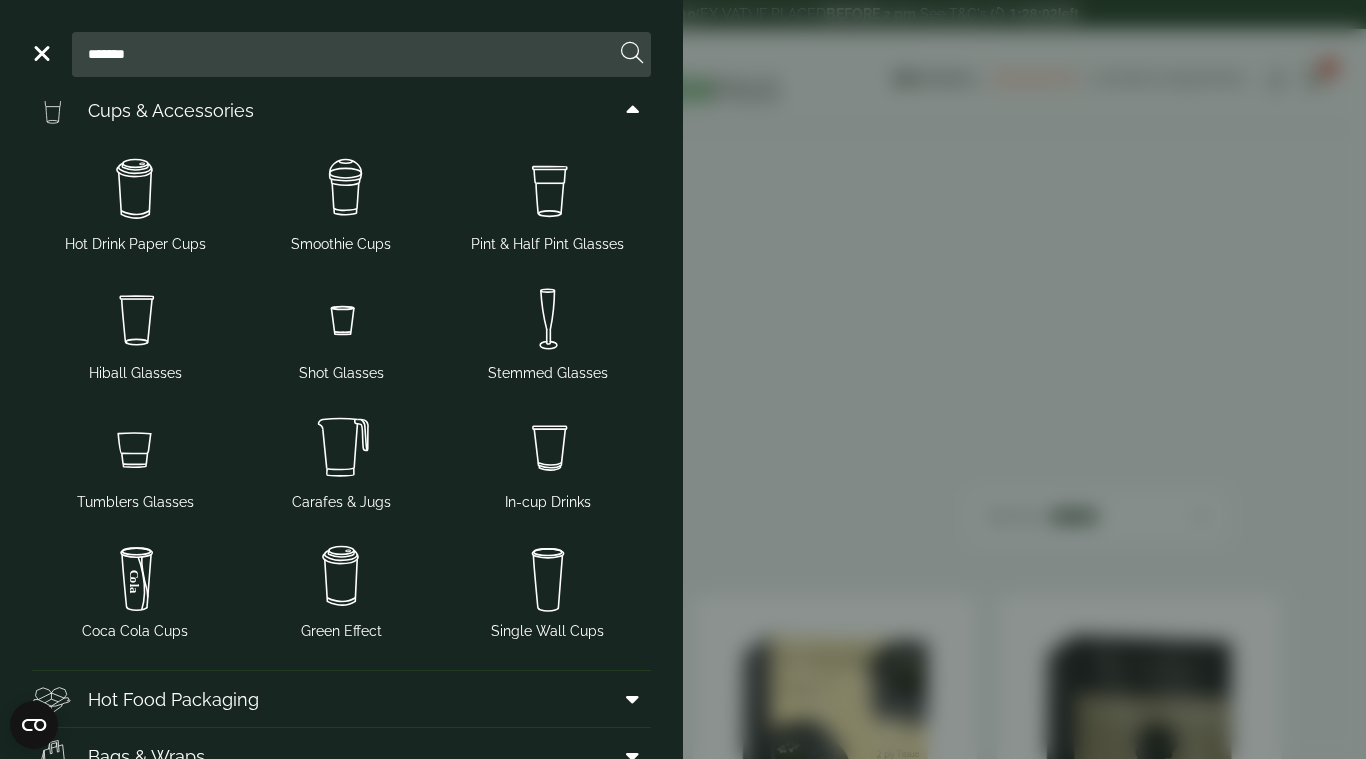 scroll, scrollTop: 74, scrollLeft: 0, axis: vertical 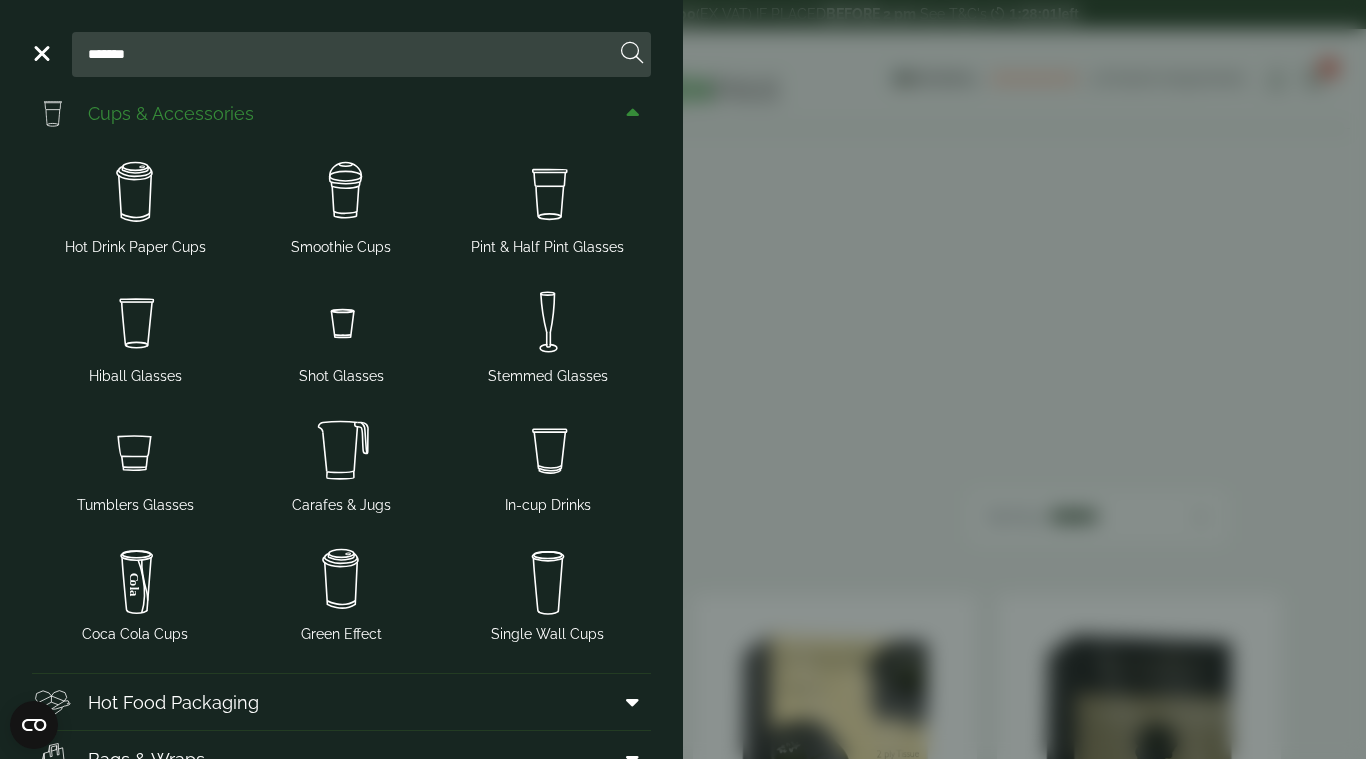 click at bounding box center (632, 113) 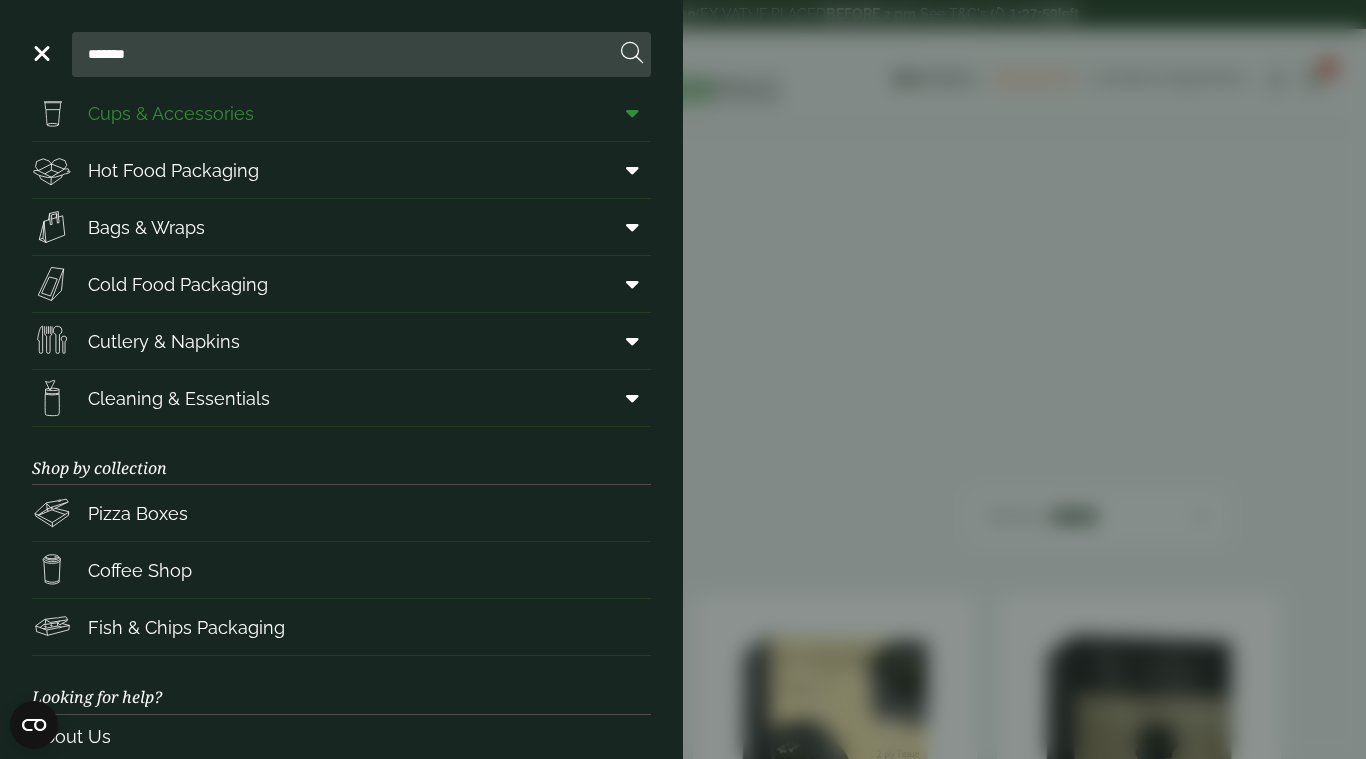 click at bounding box center (632, 113) 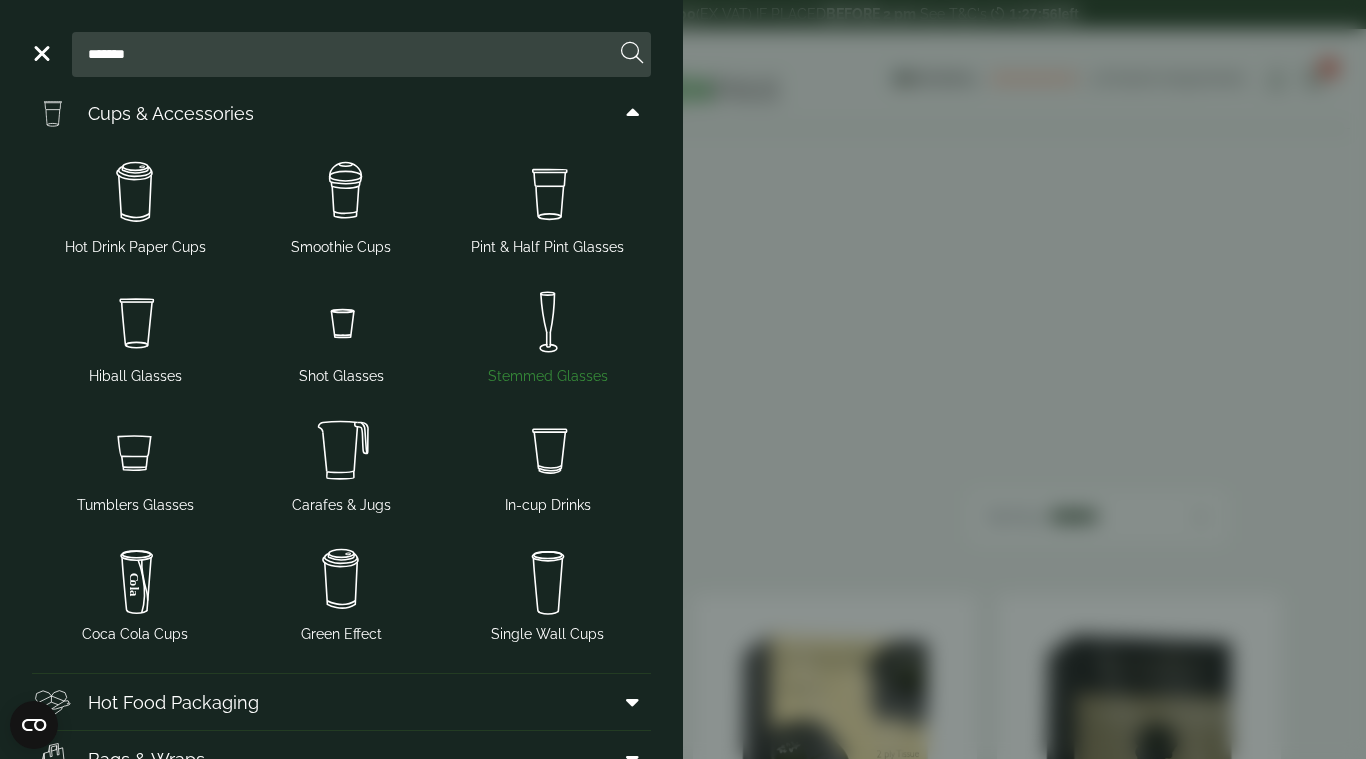 click on "Stemmed Glasses" at bounding box center [548, 376] 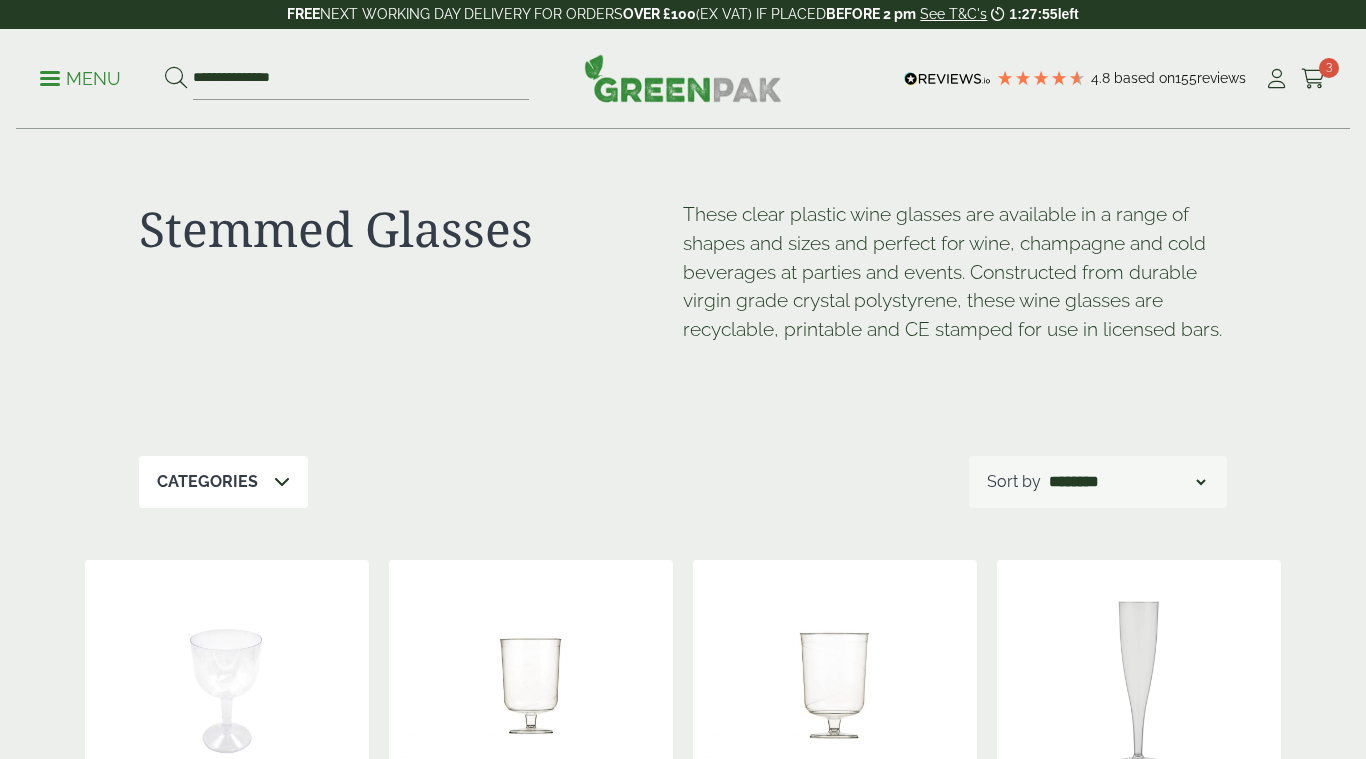 scroll, scrollTop: 173, scrollLeft: 0, axis: vertical 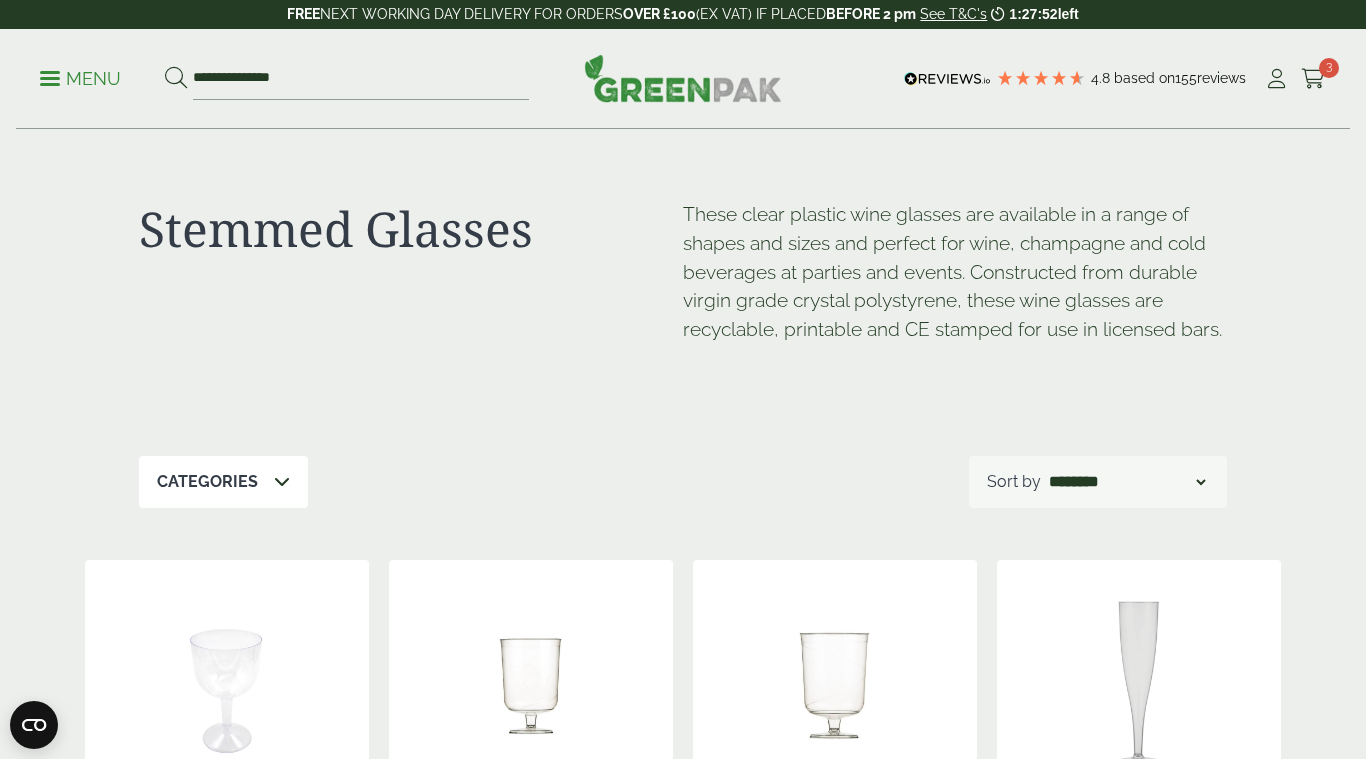 click on "Menu" at bounding box center (80, 79) 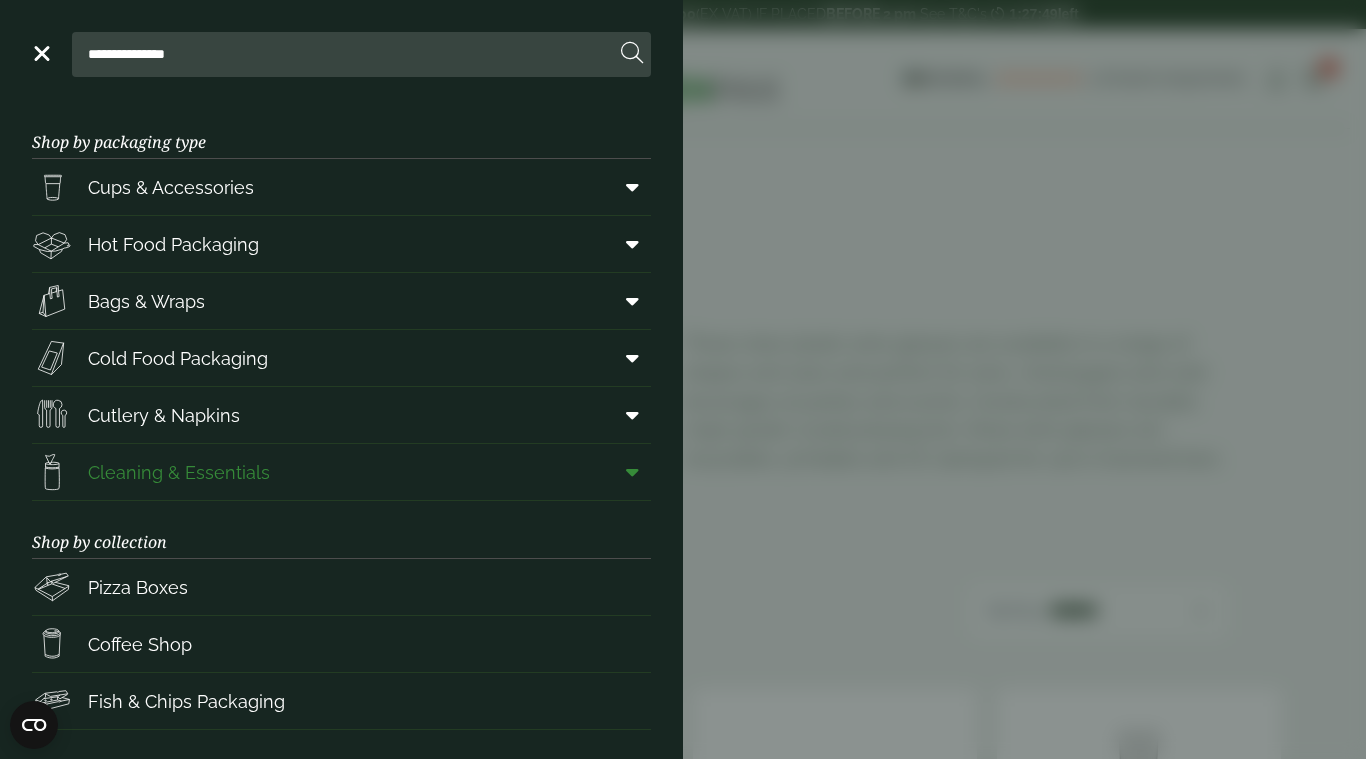 click on "Cleaning & Essentials" at bounding box center (179, 472) 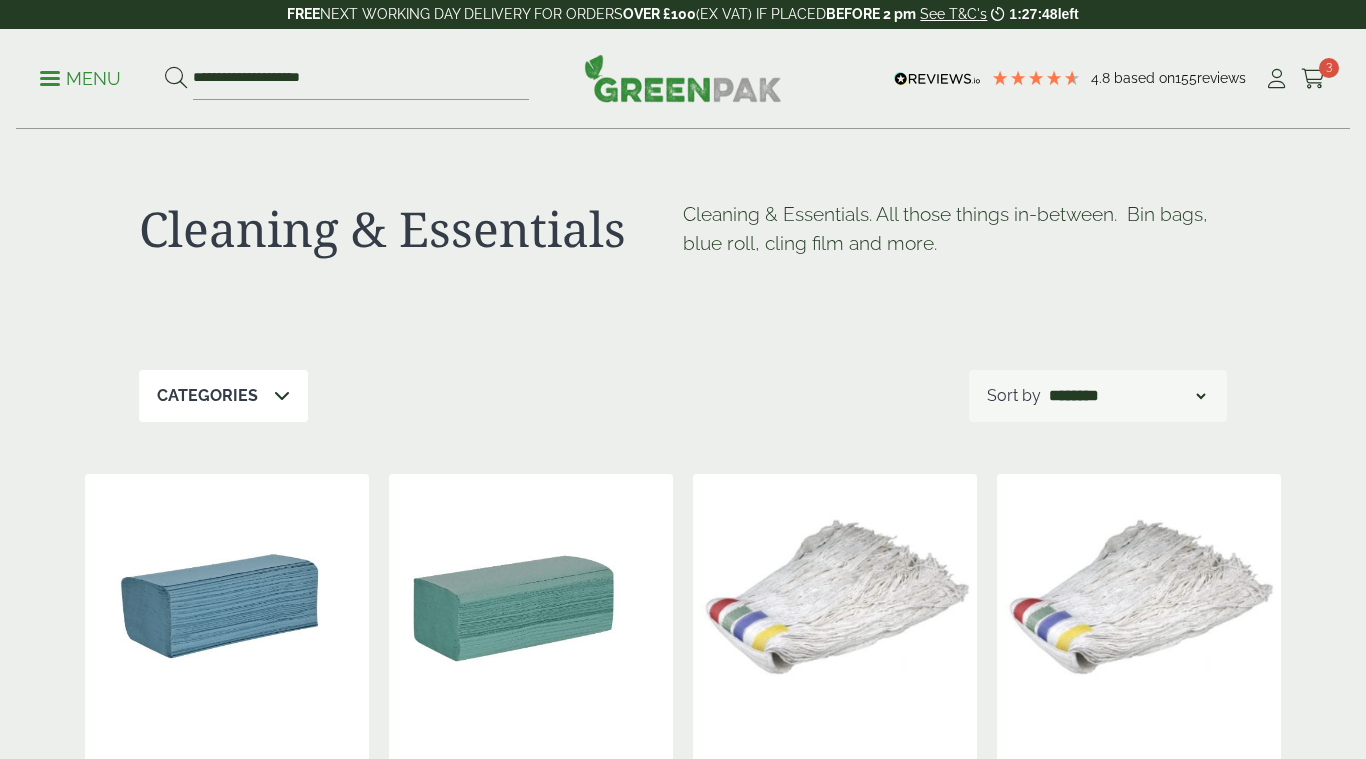 scroll, scrollTop: 0, scrollLeft: 0, axis: both 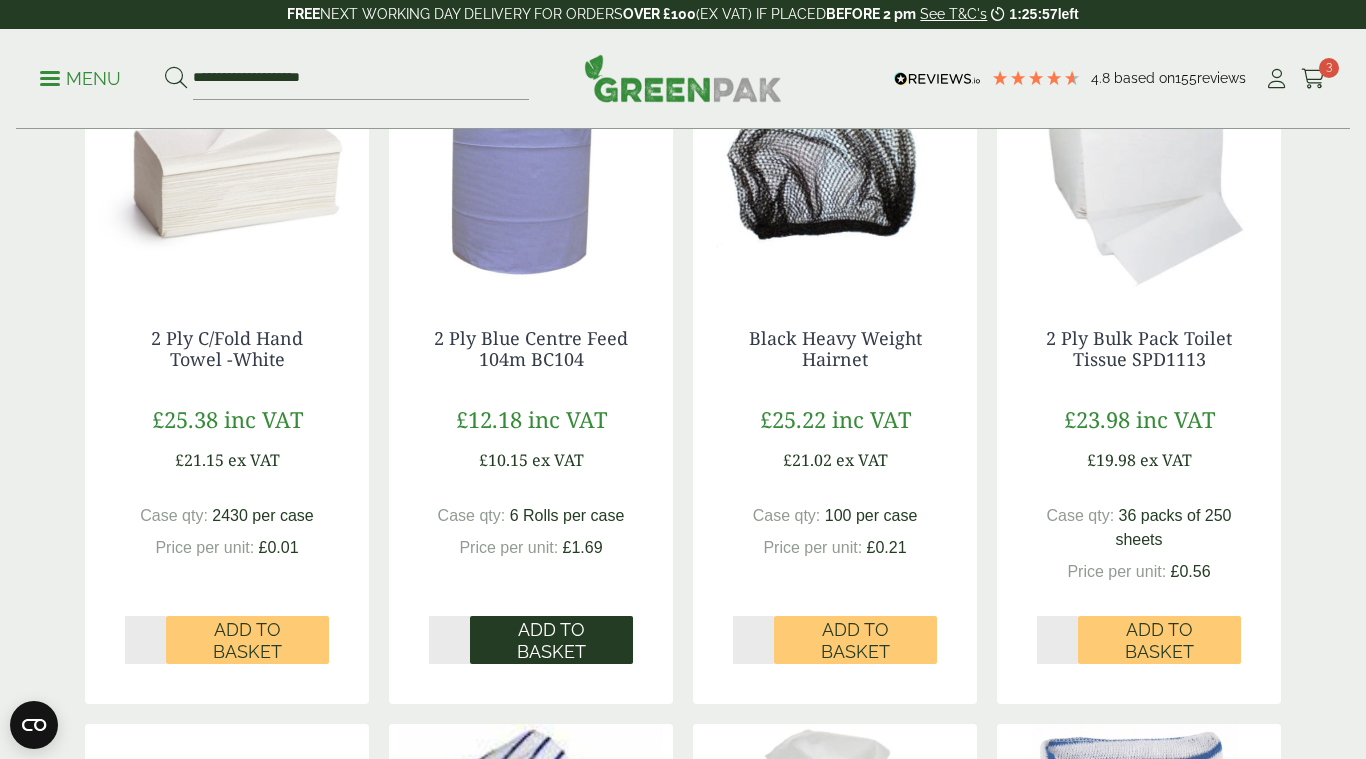 click on "Add to Basket" at bounding box center [551, 640] 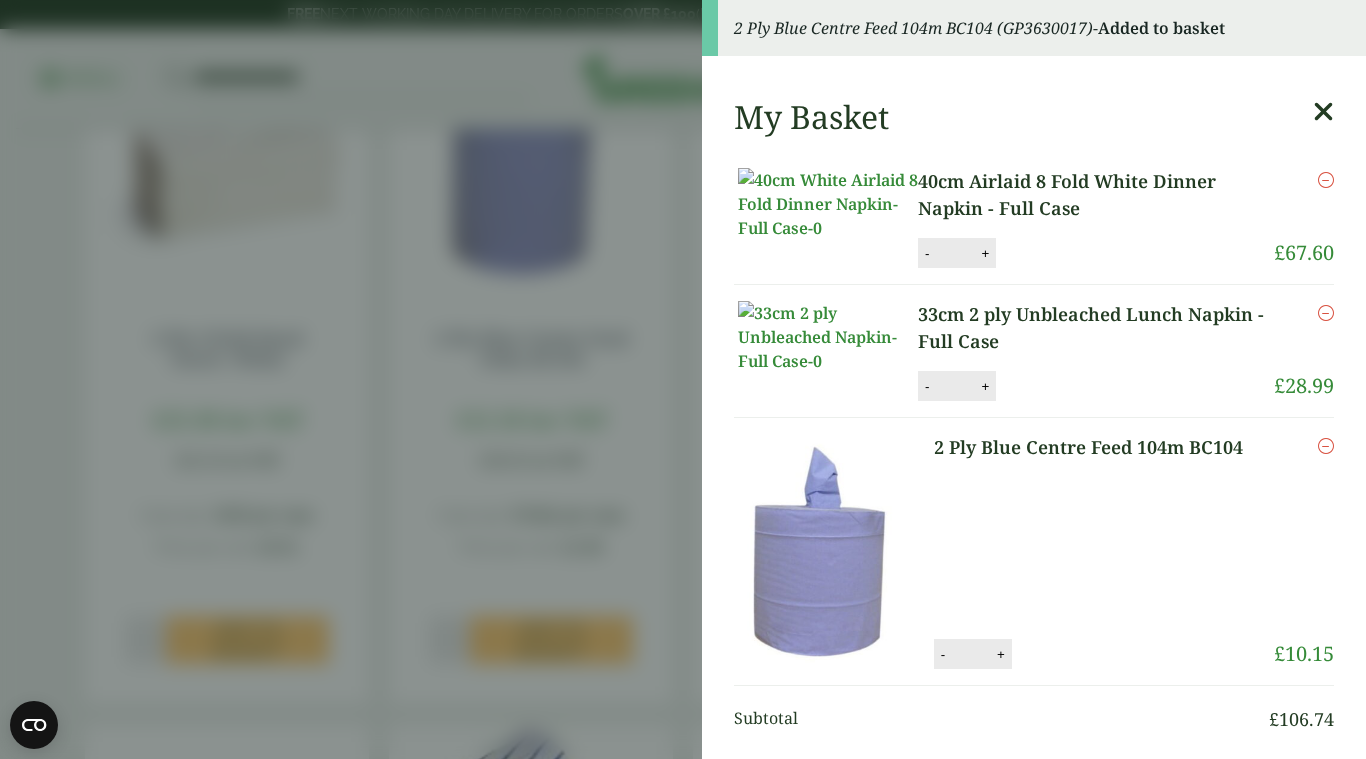 click at bounding box center [1323, 112] 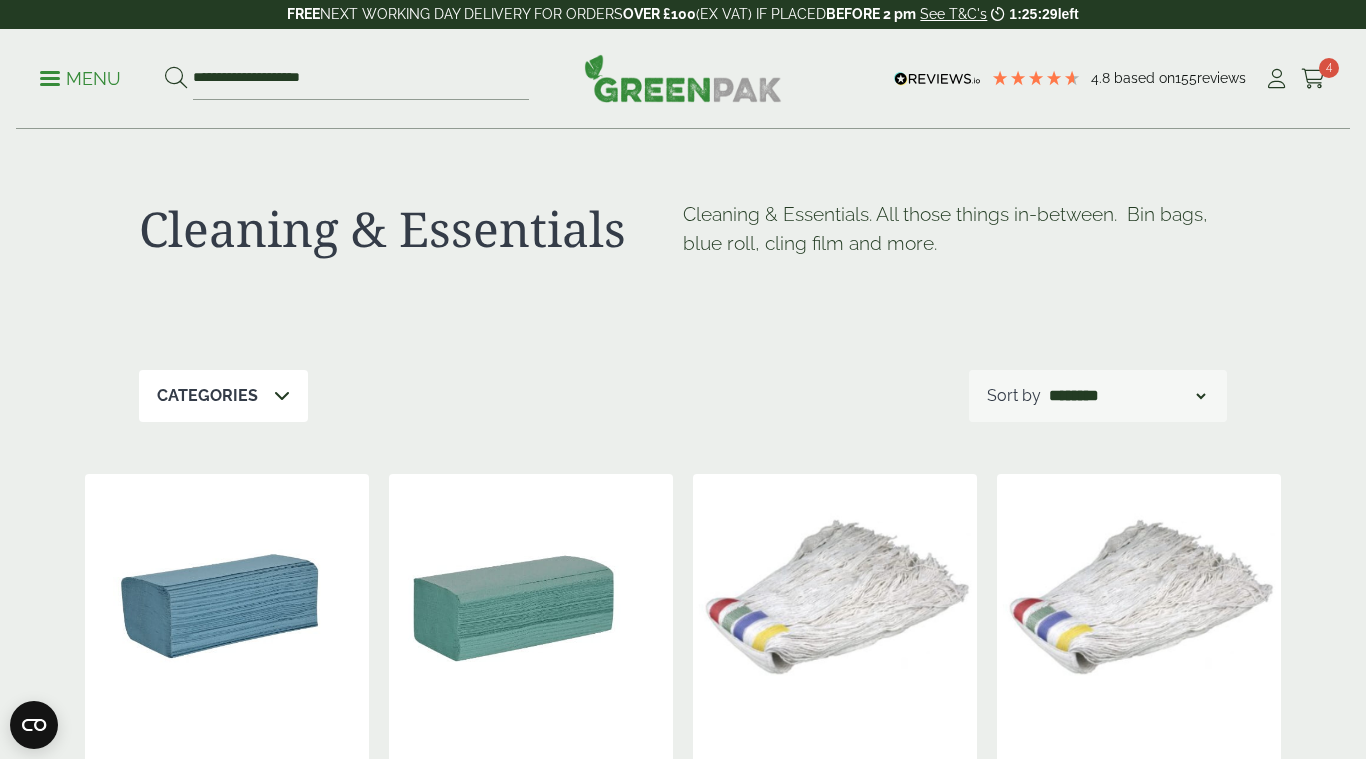 scroll, scrollTop: 0, scrollLeft: 0, axis: both 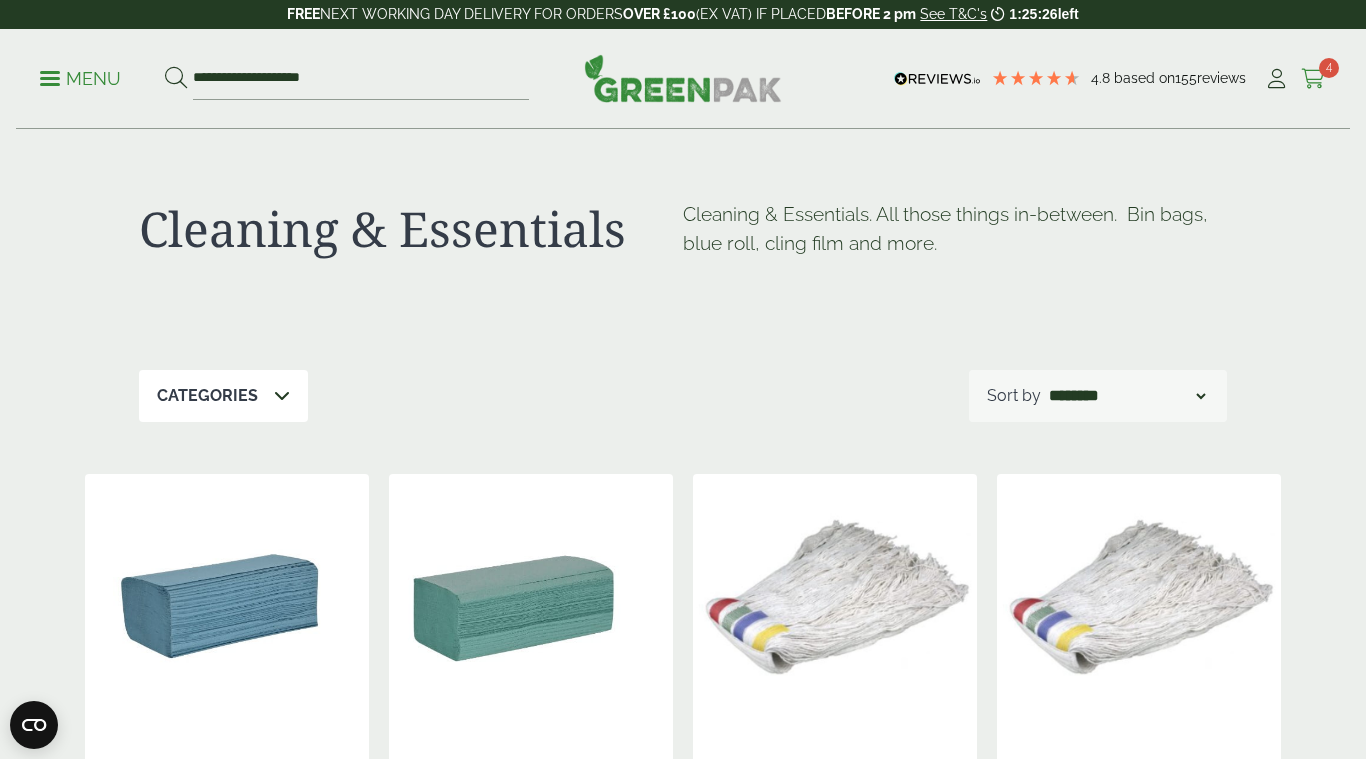 click at bounding box center (1313, 79) 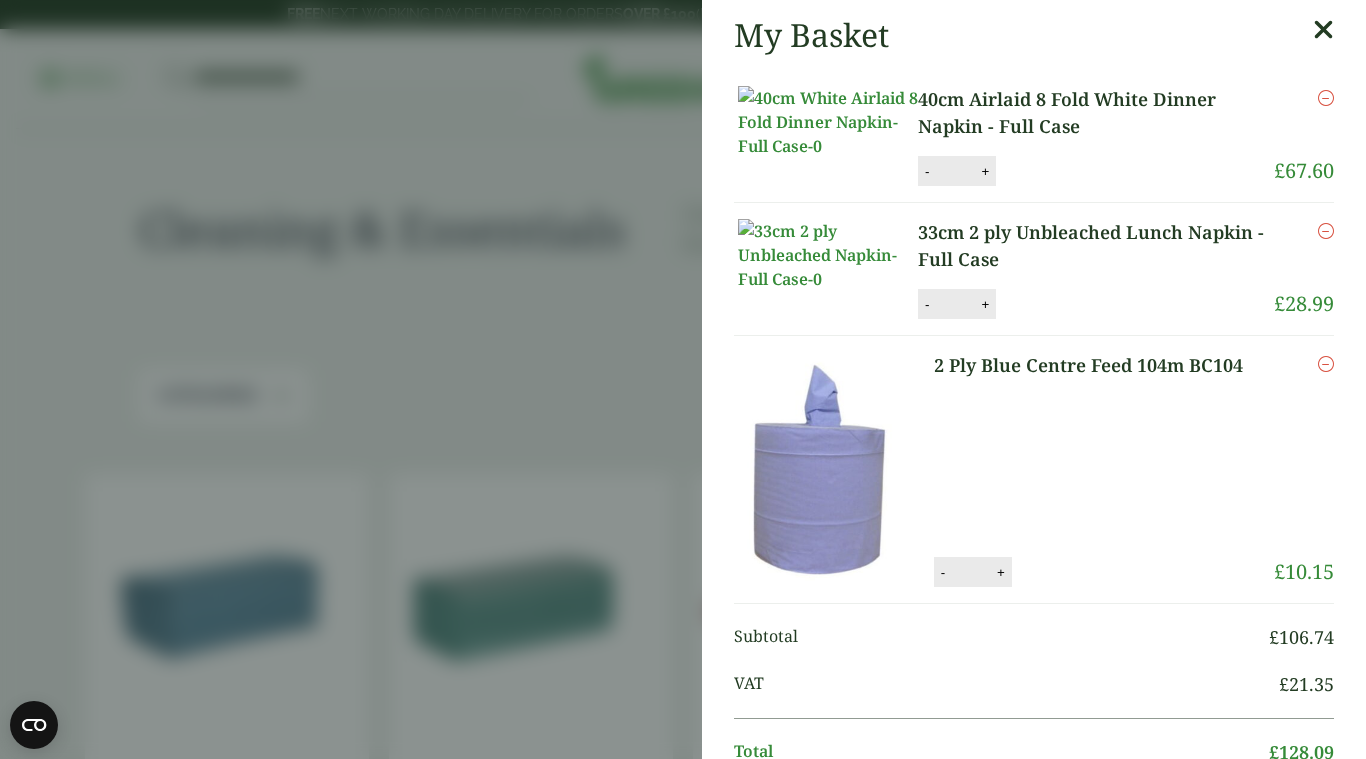 click on "33cm 2 ply Unbleached Lunch Napkin - Full Case" at bounding box center (1096, 246) 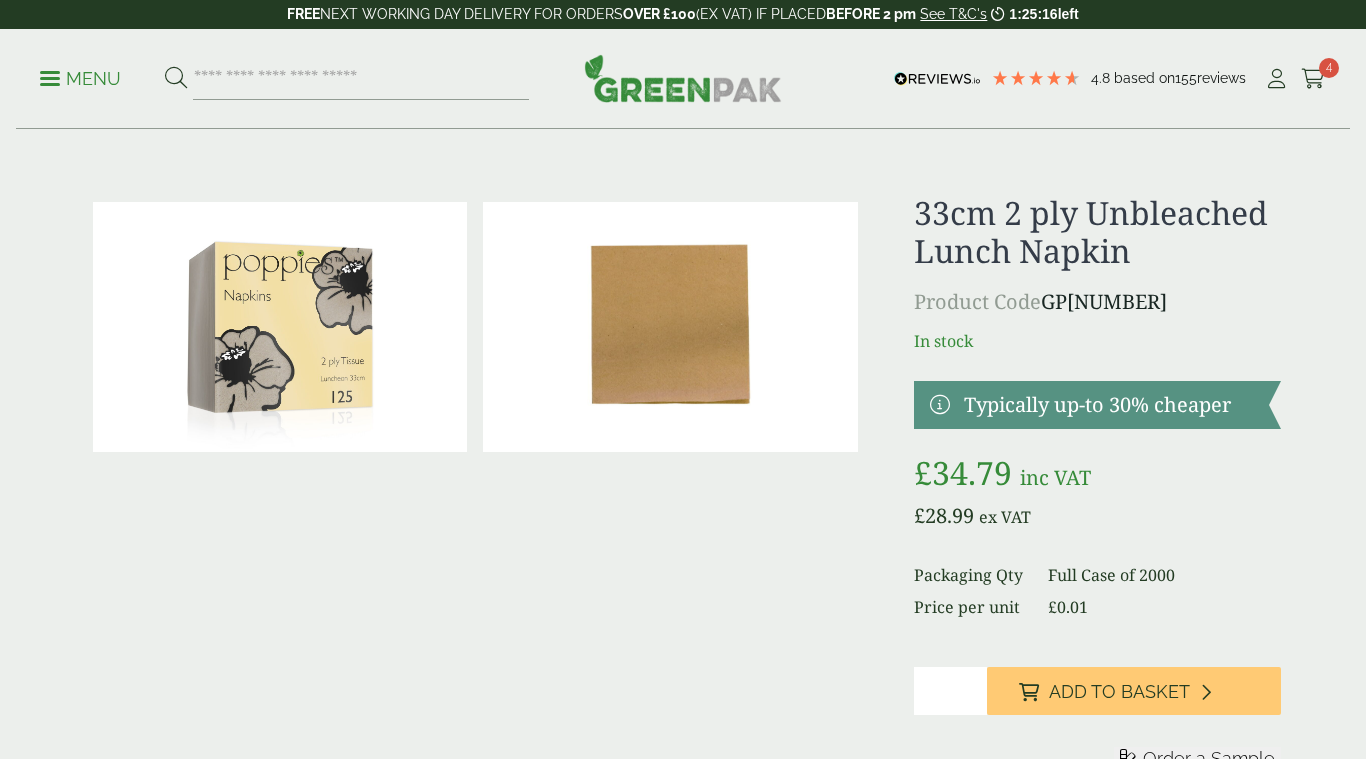 scroll, scrollTop: 0, scrollLeft: 0, axis: both 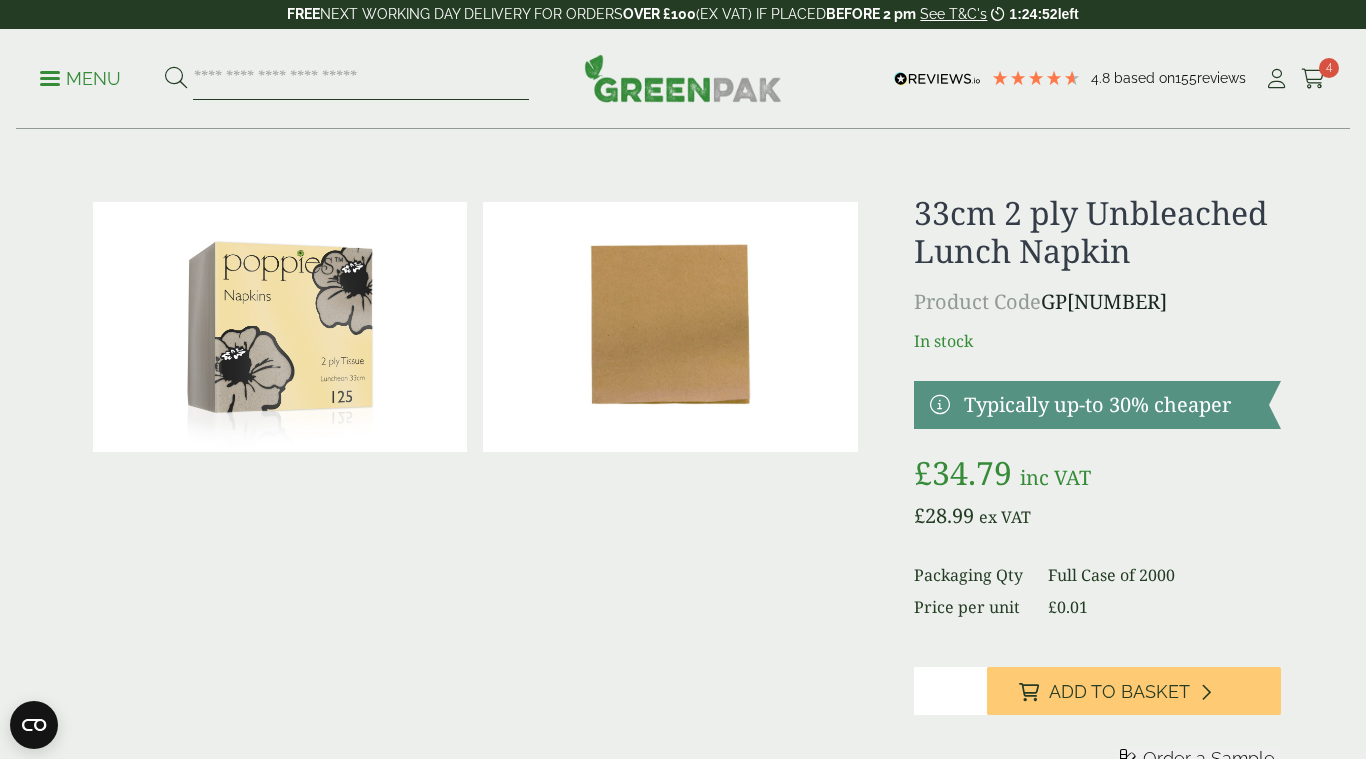 click at bounding box center [361, 79] 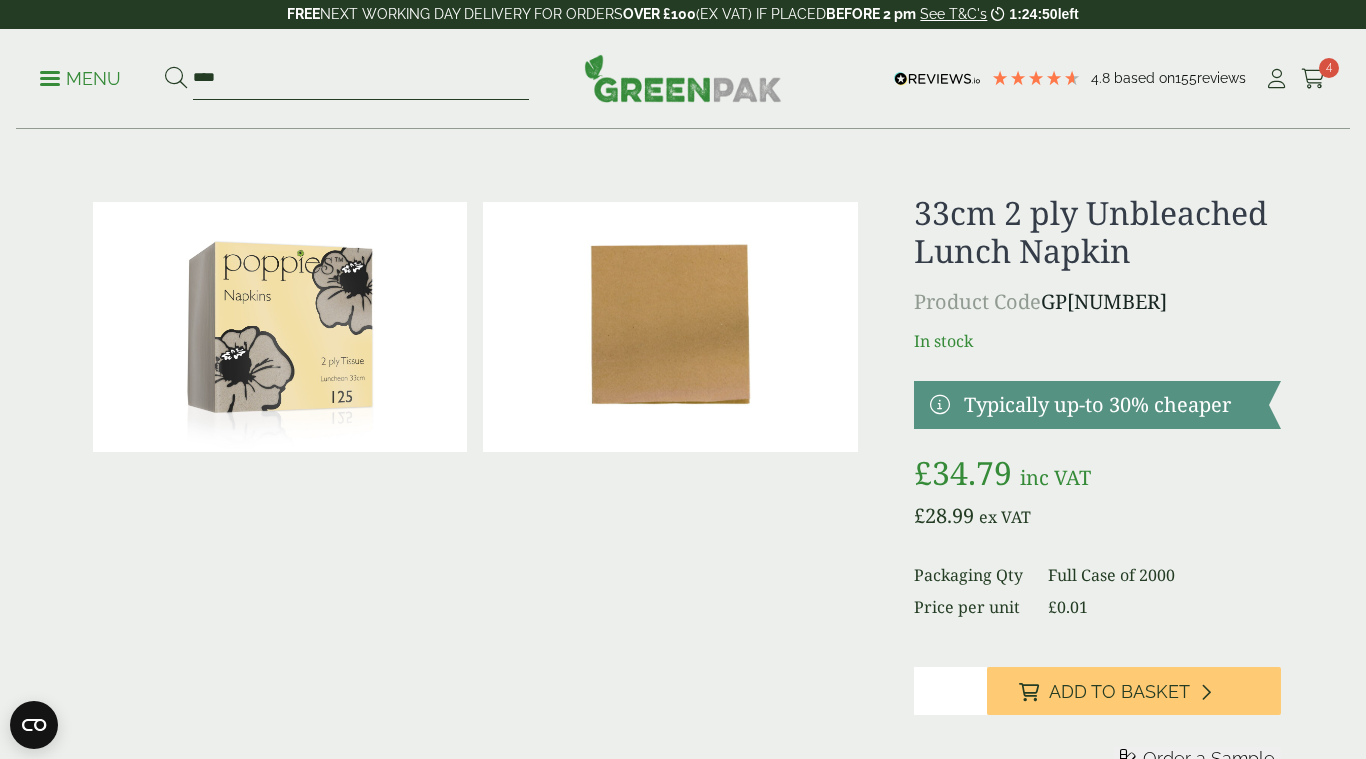 type on "****" 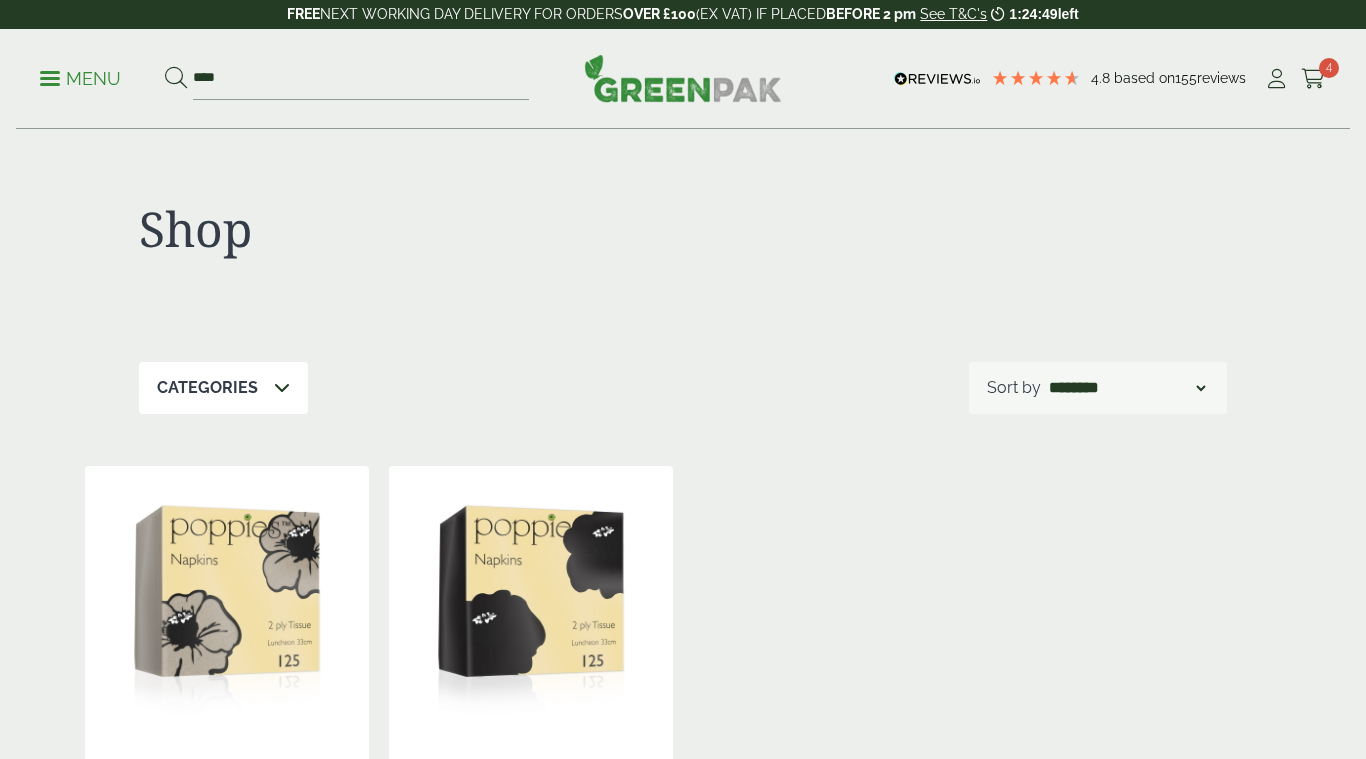 scroll, scrollTop: 211, scrollLeft: 0, axis: vertical 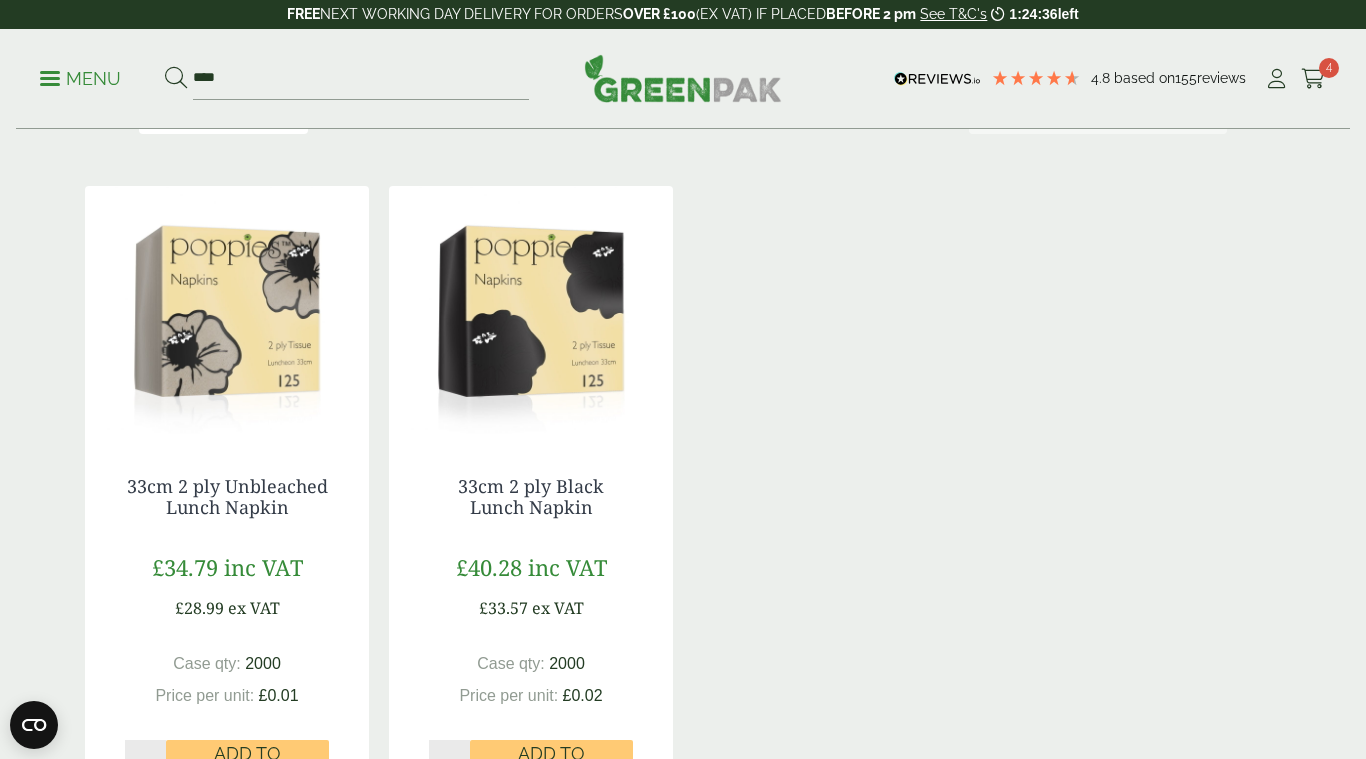 click at bounding box center [227, 311] 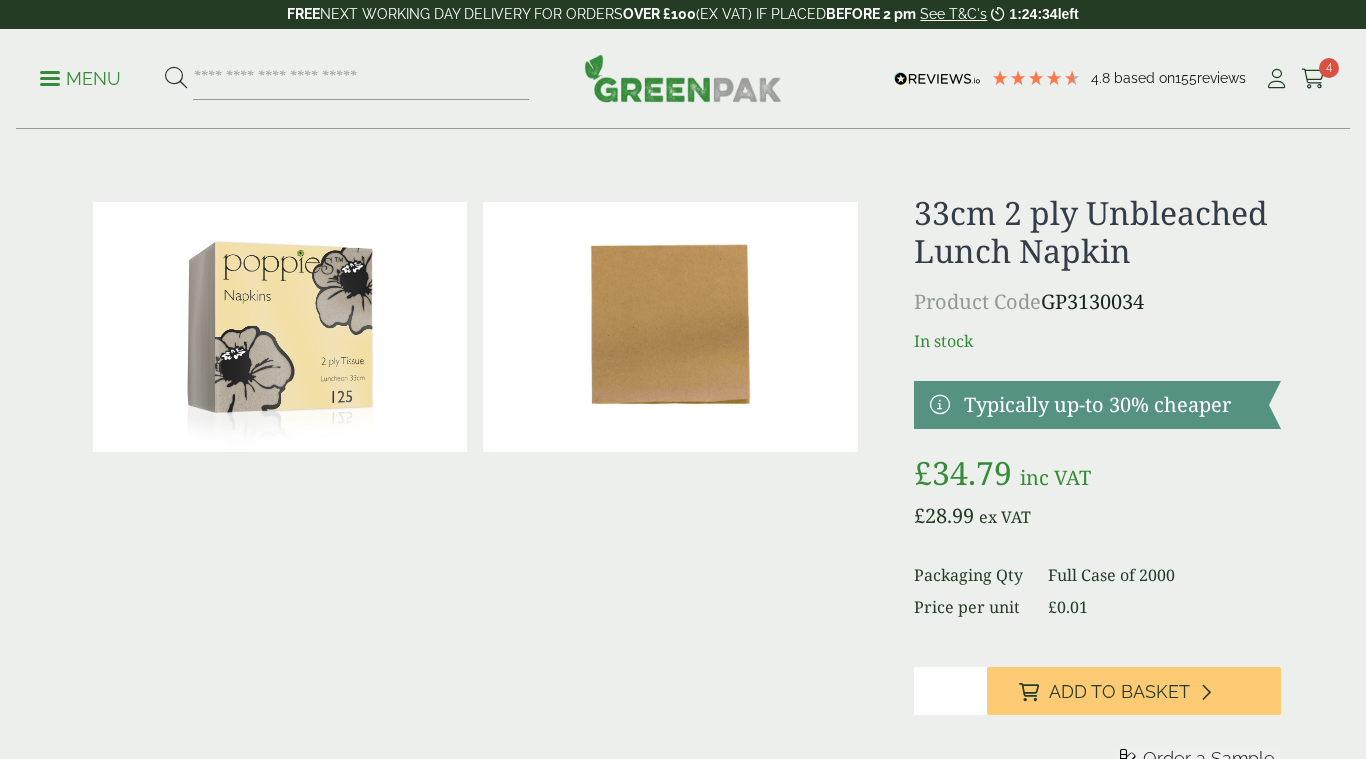 scroll, scrollTop: 0, scrollLeft: 0, axis: both 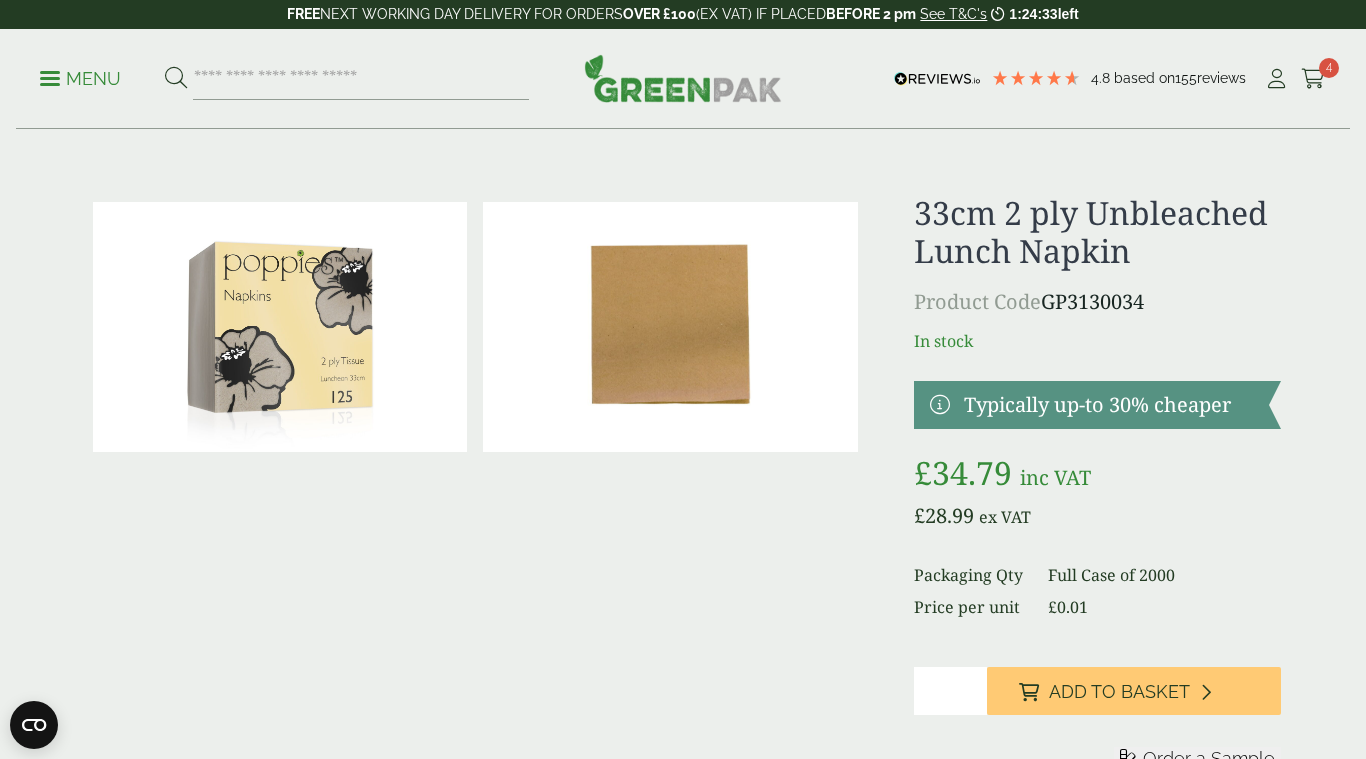 click at bounding box center [670, 327] 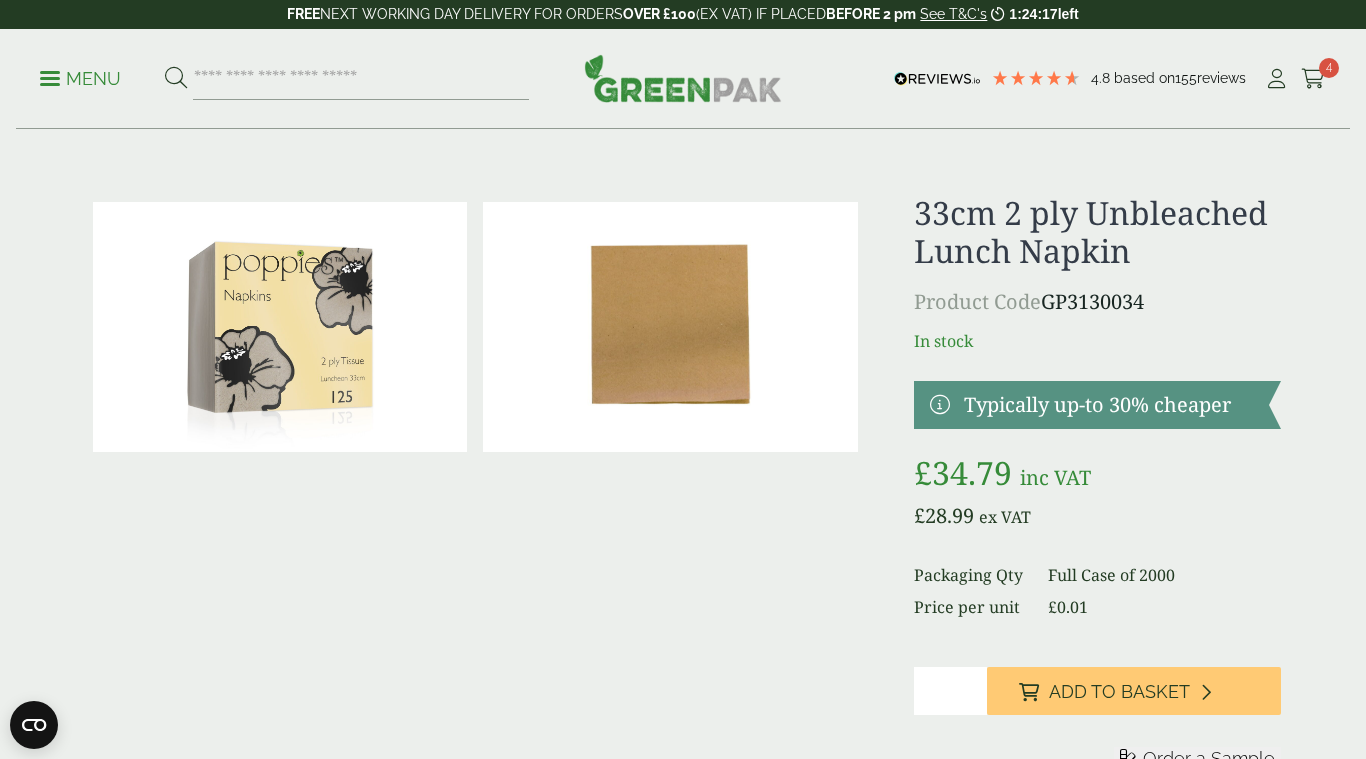 scroll, scrollTop: 0, scrollLeft: 0, axis: both 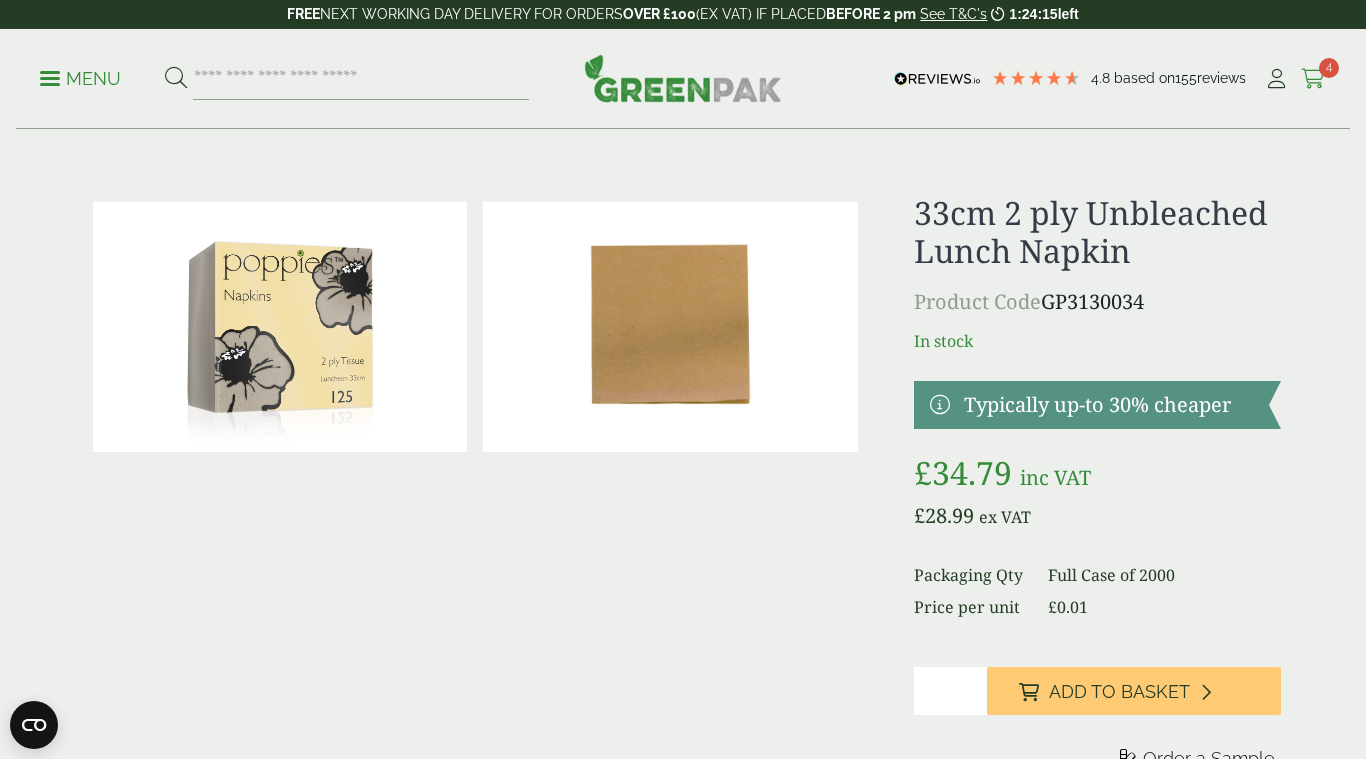 click at bounding box center [1313, 79] 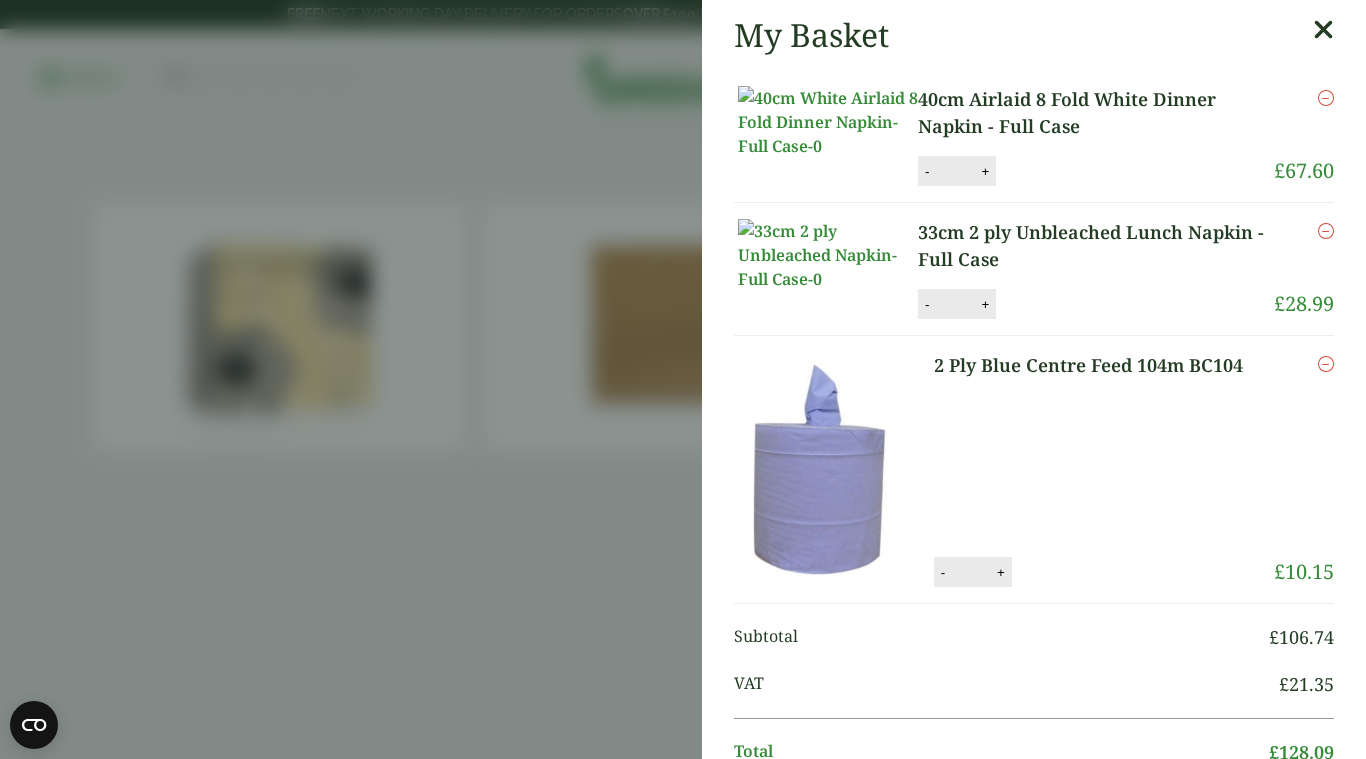 click at bounding box center [1323, 30] 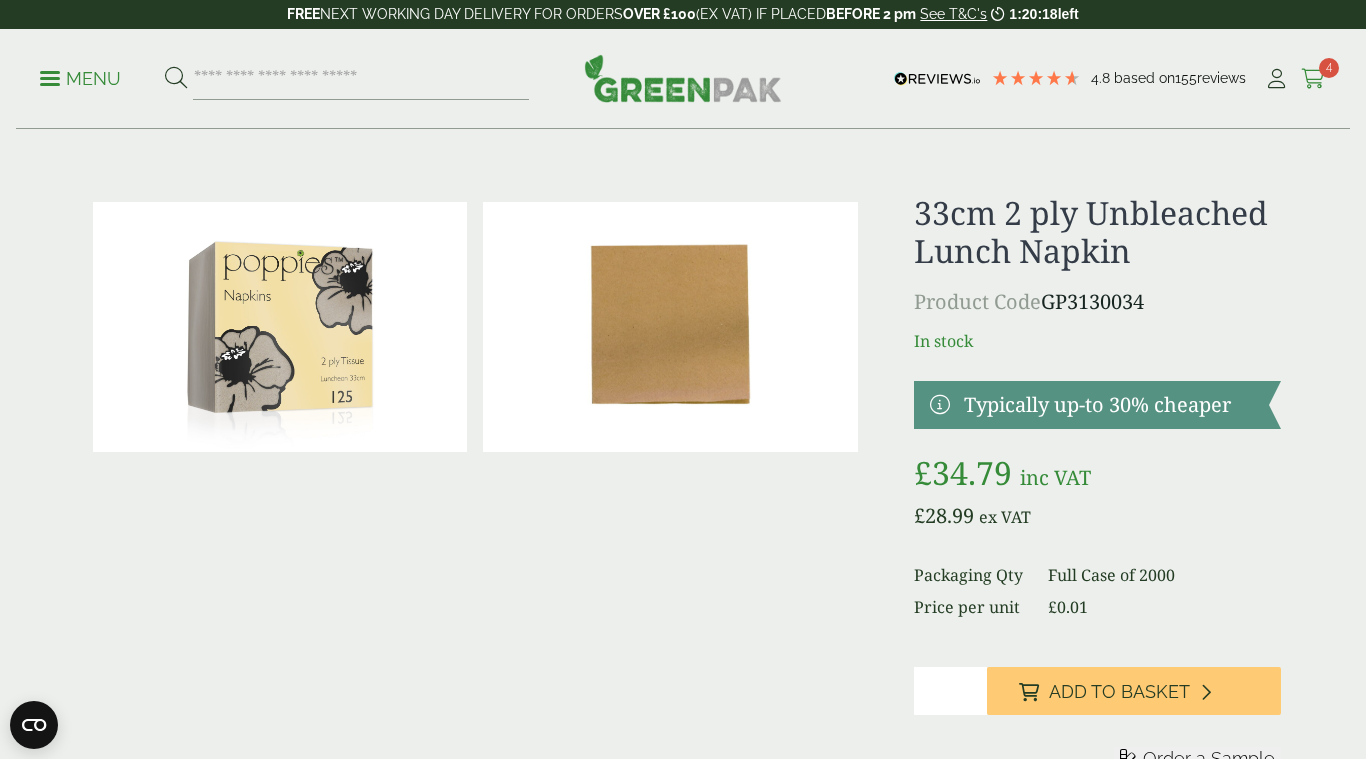 click on "4" at bounding box center [1329, 68] 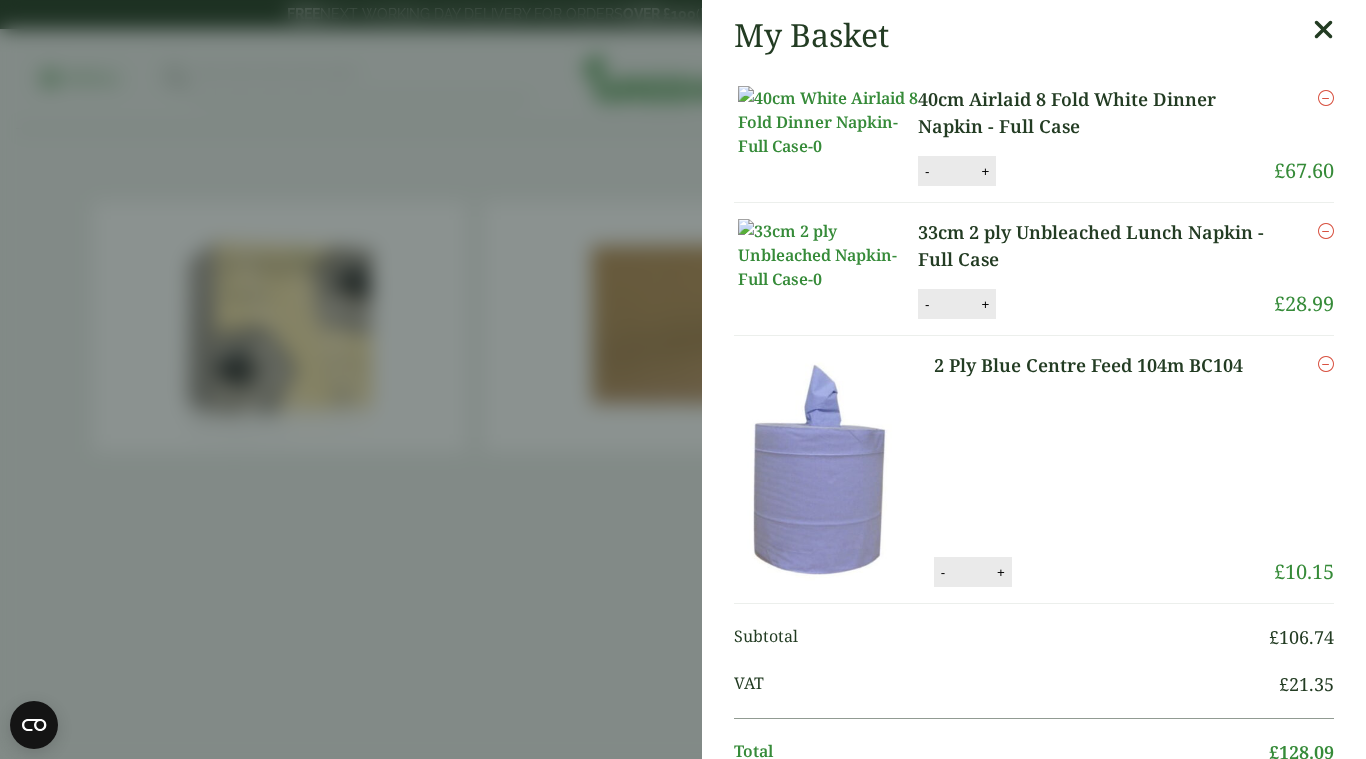 click on "40cm  Airlaid 8 Fold White Dinner Napkin - Full Case" at bounding box center (1096, 113) 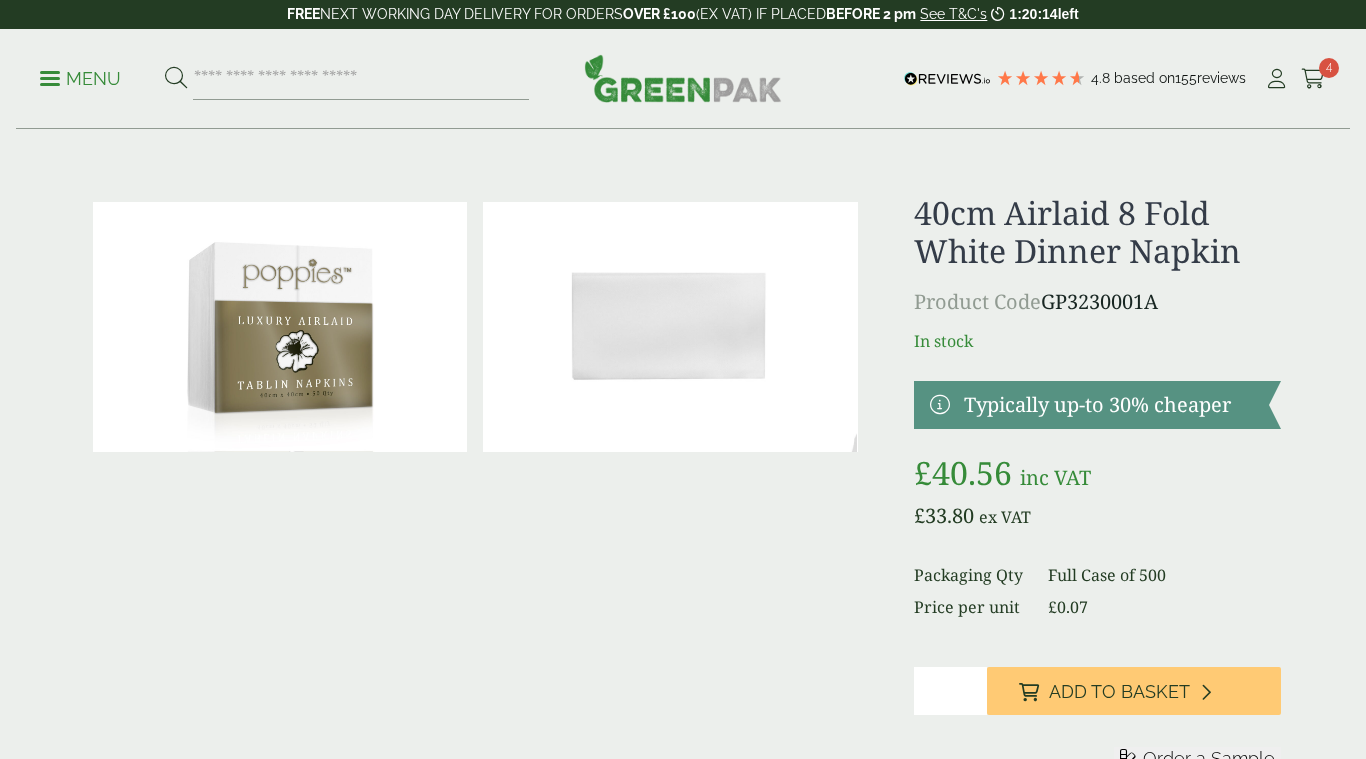scroll, scrollTop: 0, scrollLeft: 0, axis: both 